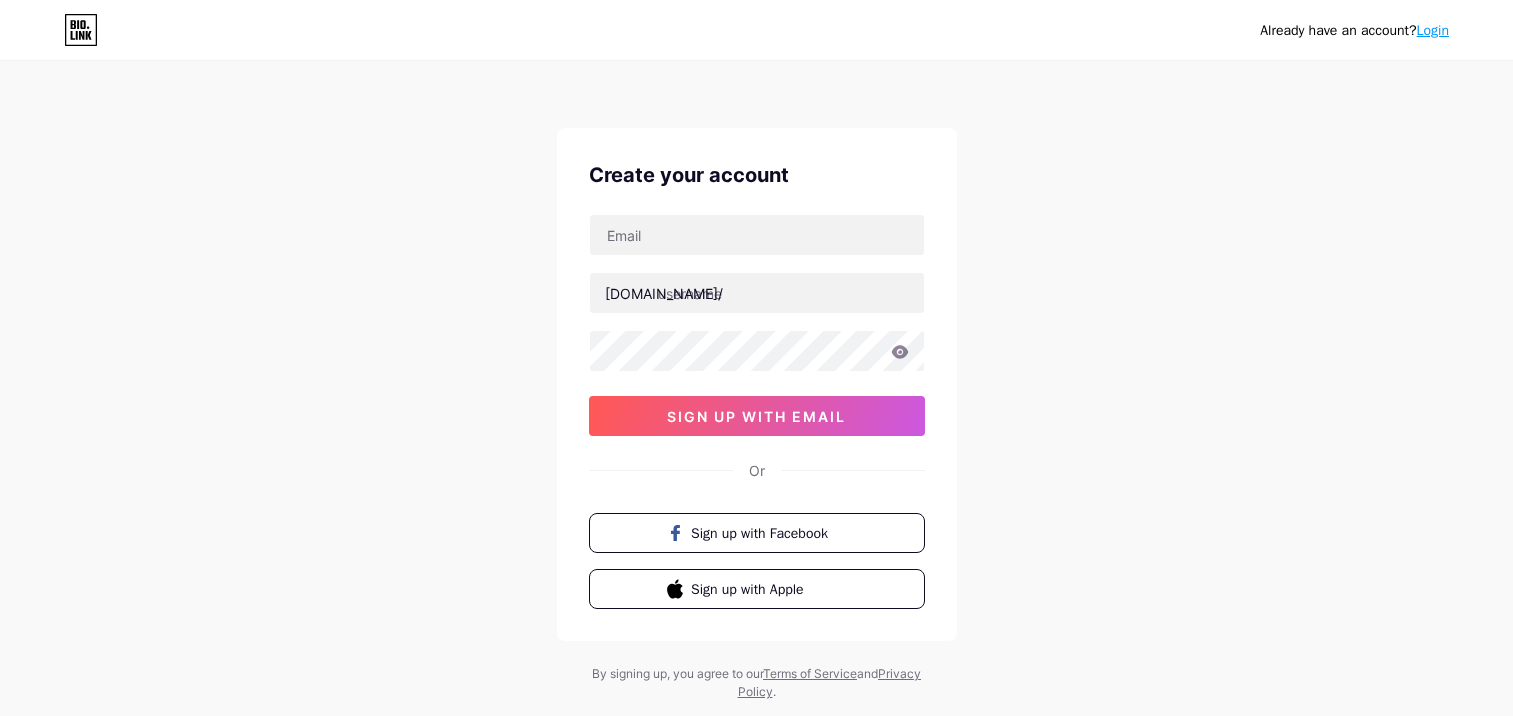 scroll, scrollTop: 0, scrollLeft: 0, axis: both 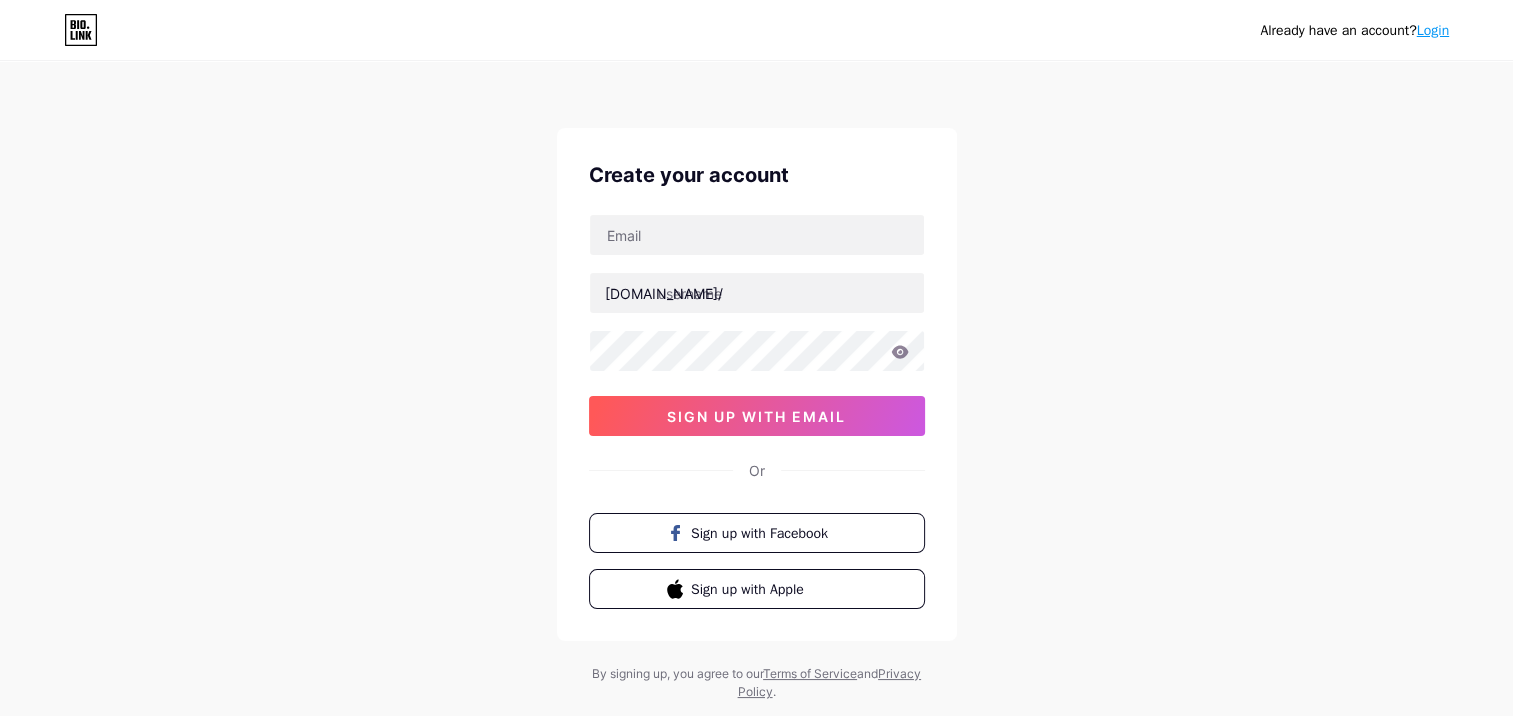 click on "Login" at bounding box center [1433, 30] 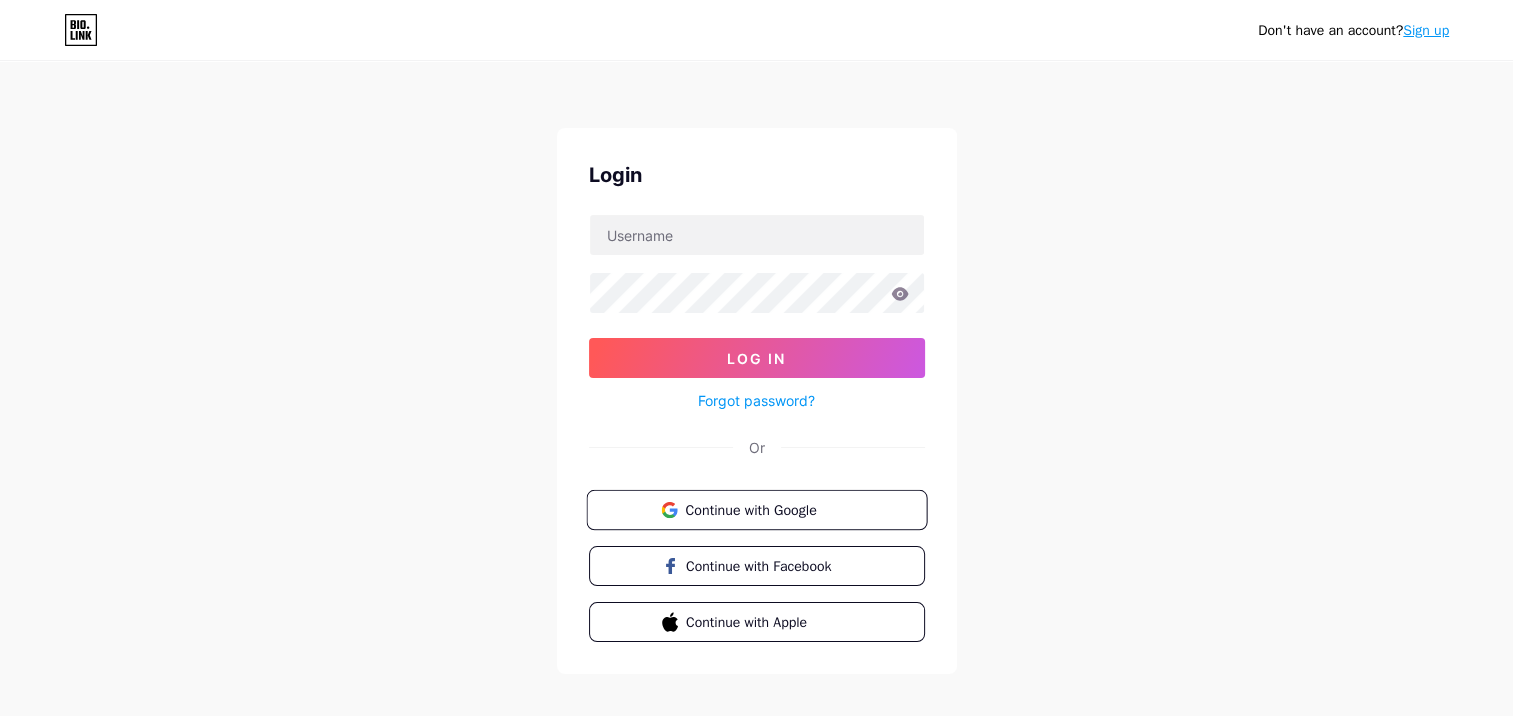 click on "Continue with Google" at bounding box center (768, 509) 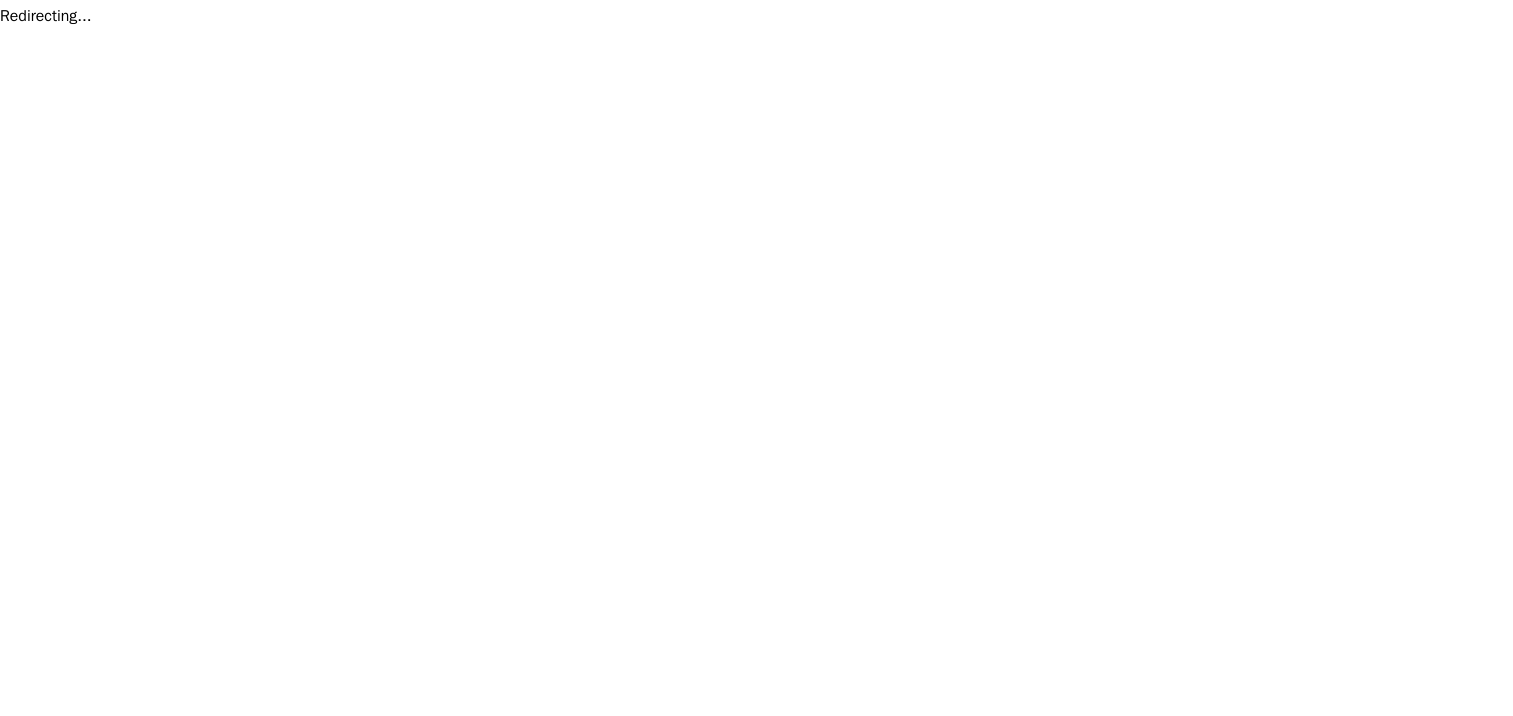 scroll, scrollTop: 0, scrollLeft: 0, axis: both 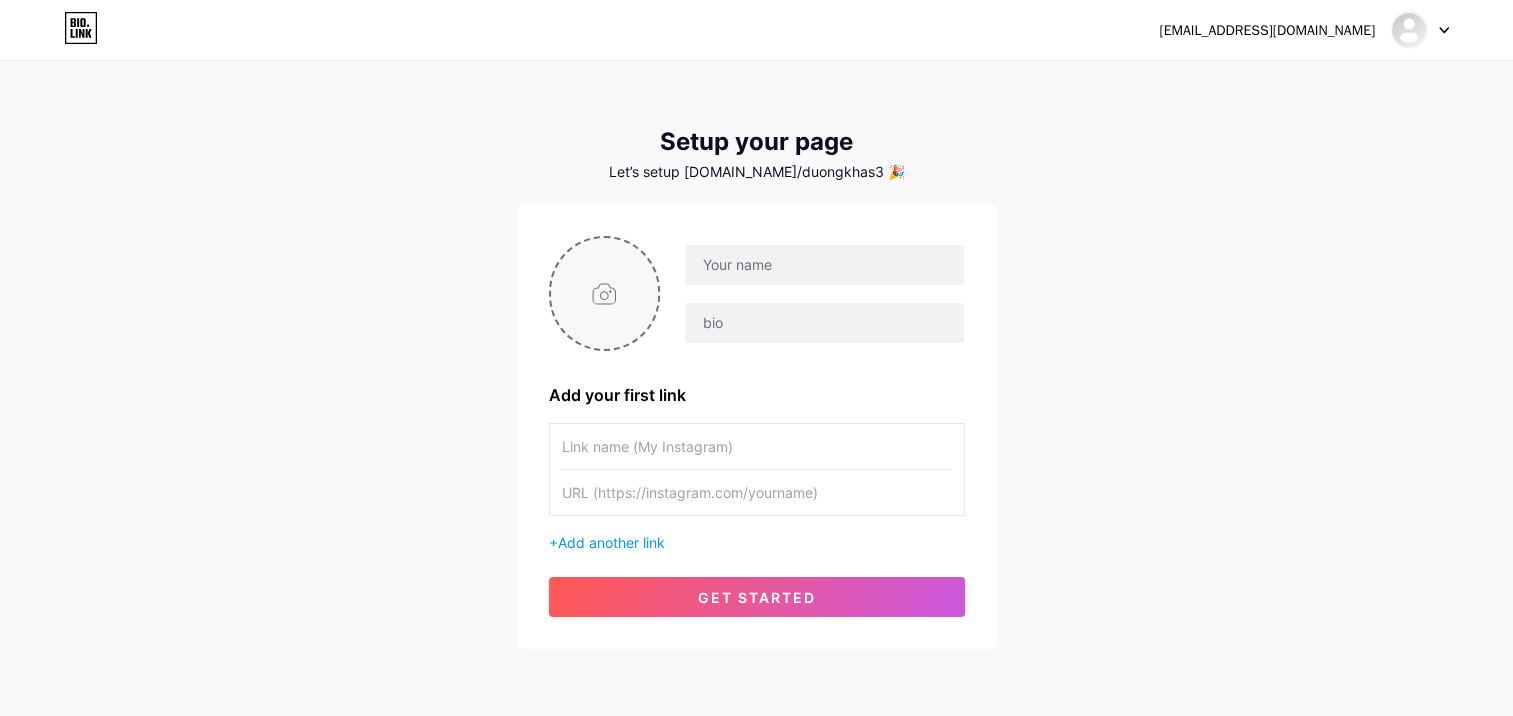 click at bounding box center [605, 293] 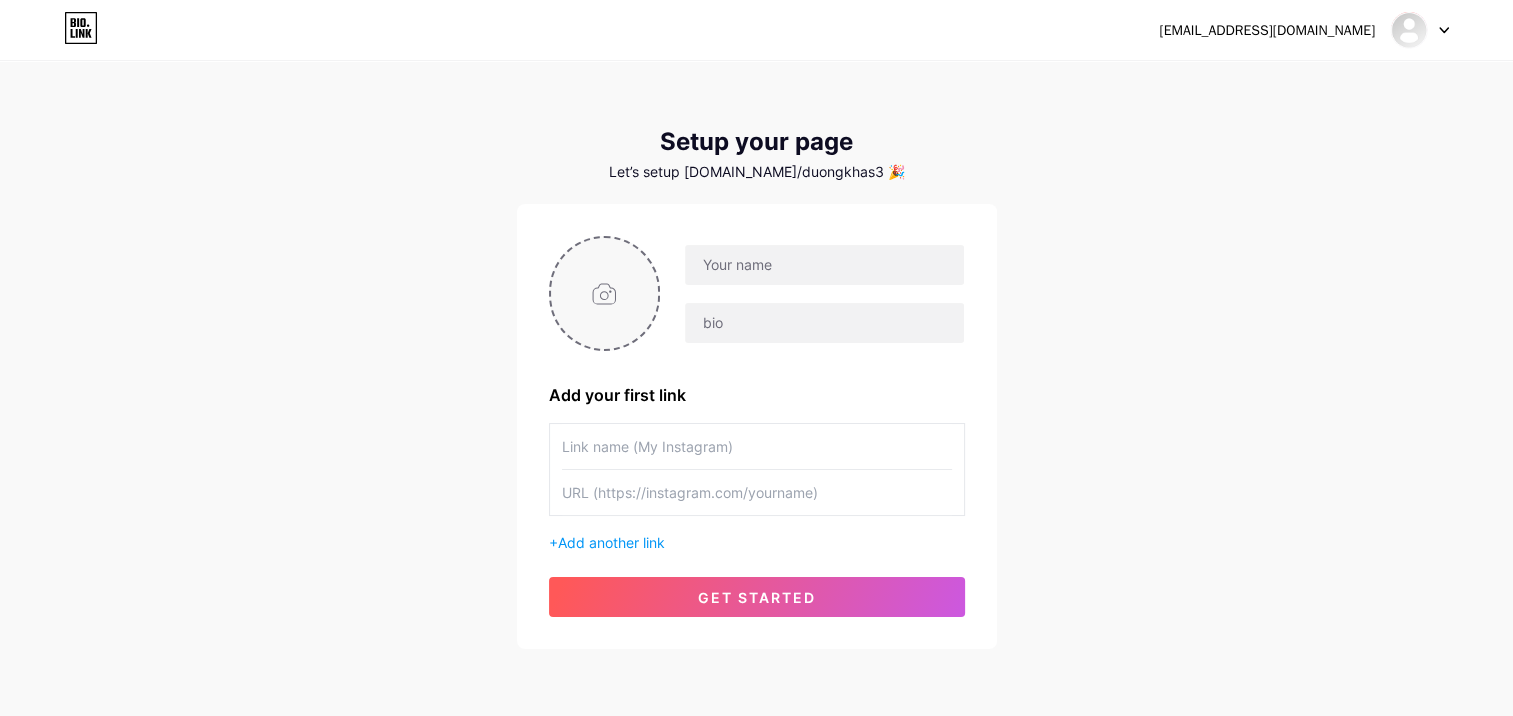 type on "C:\fakepath\468430248_1353750389122821_1179788959276046436_n.jpg" 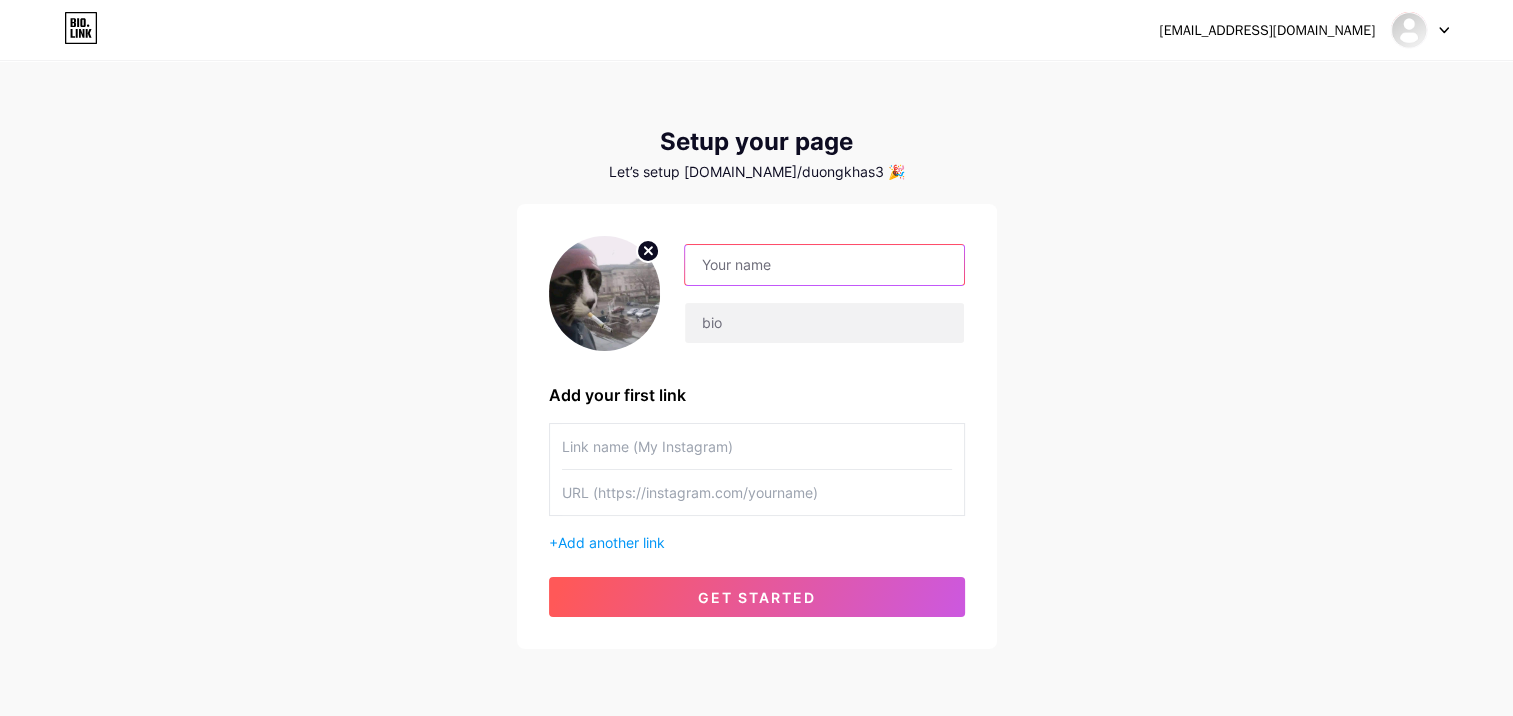 click at bounding box center (824, 265) 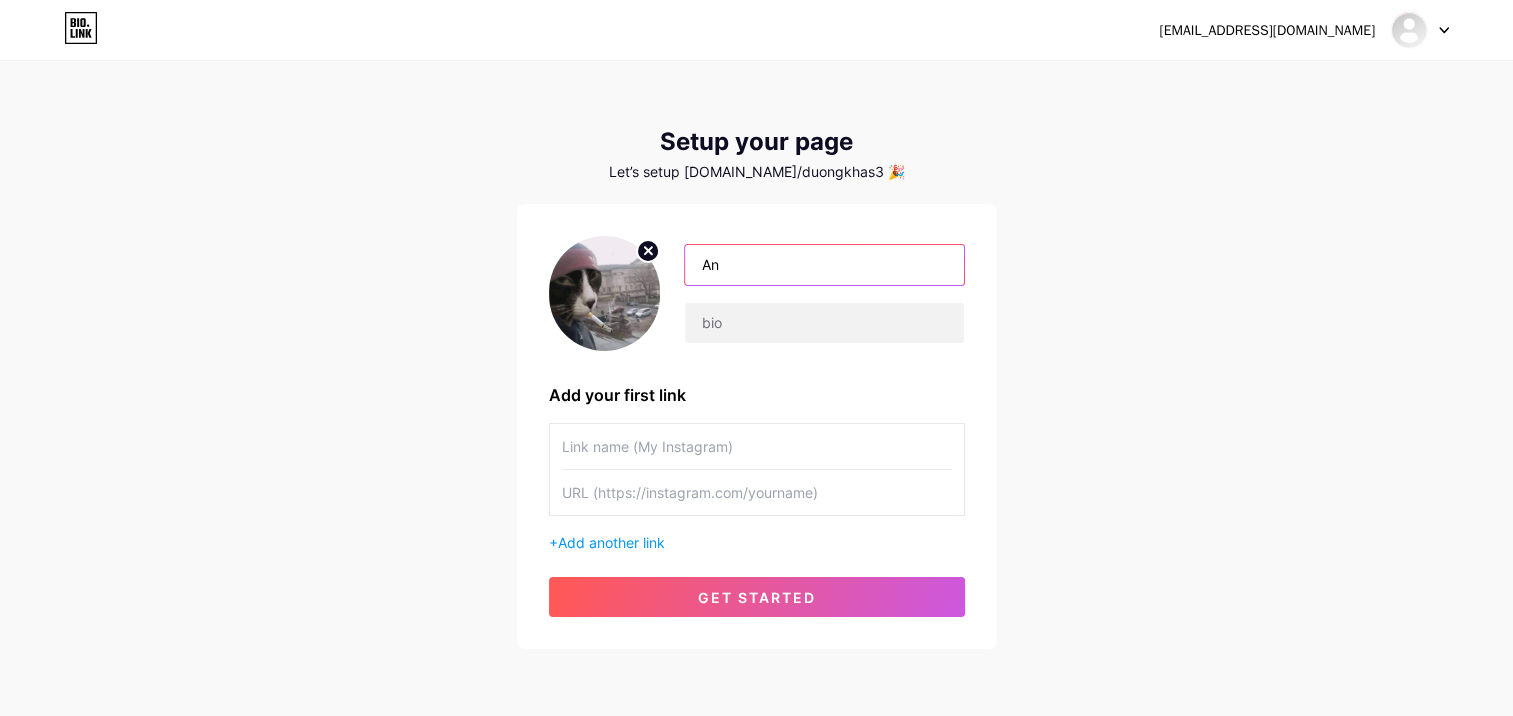 type on "A" 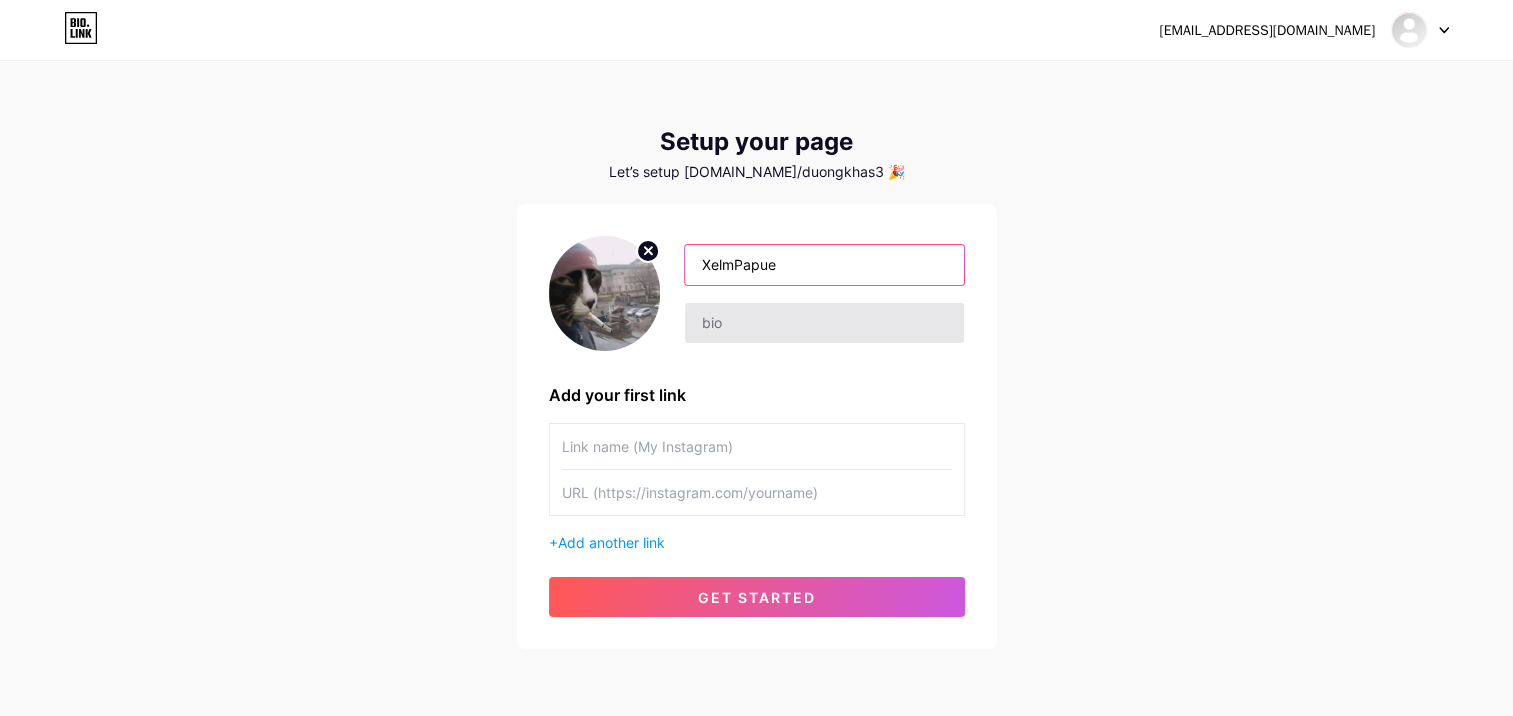 type on "XelmPapue" 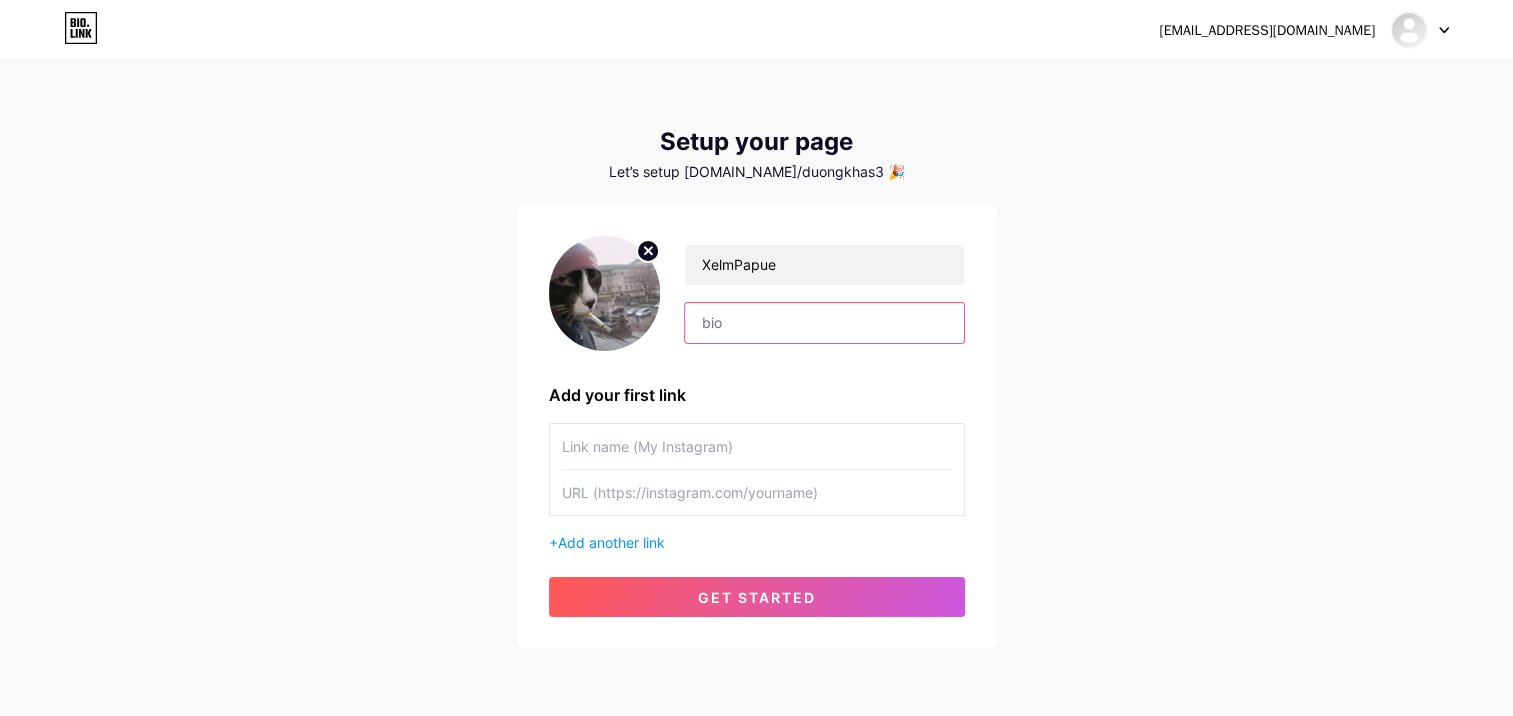 click at bounding box center (824, 323) 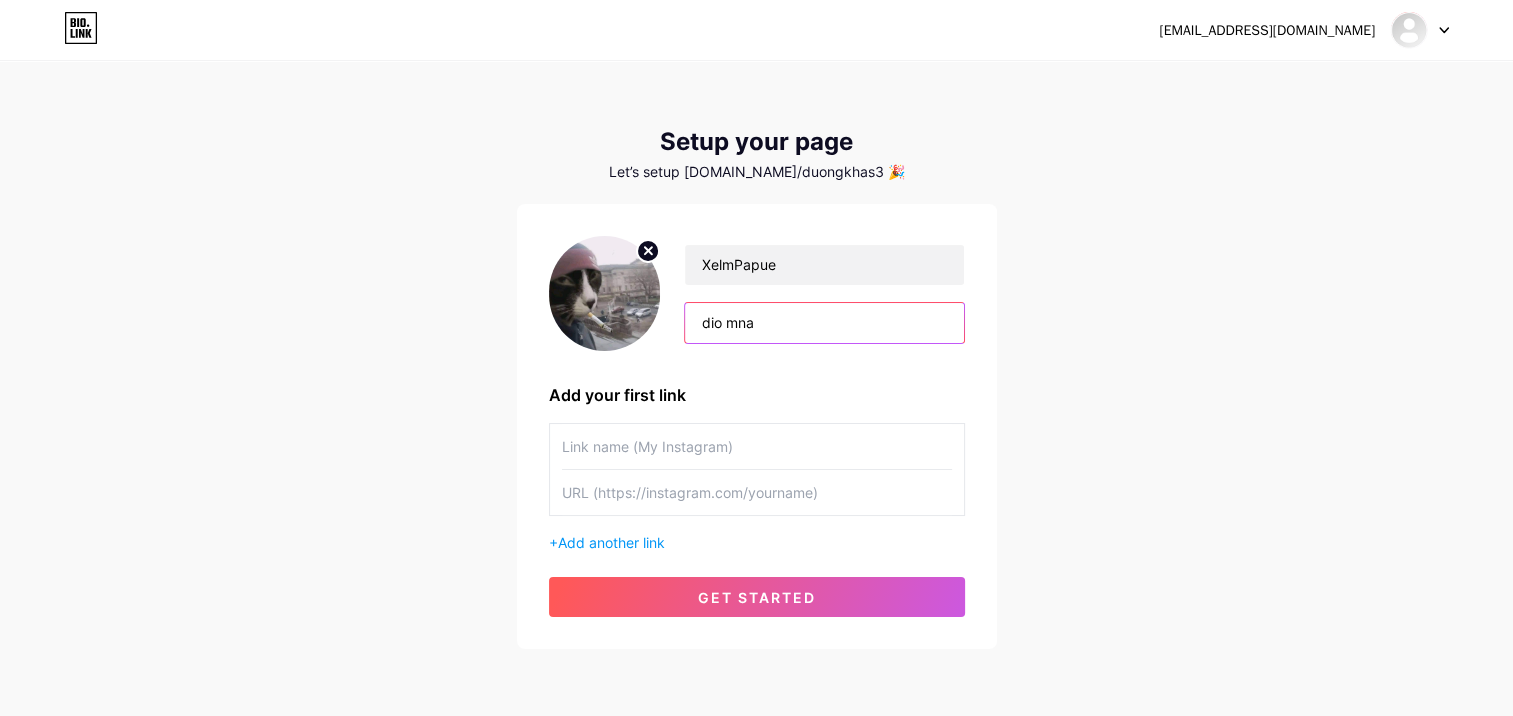 type on "dio mna" 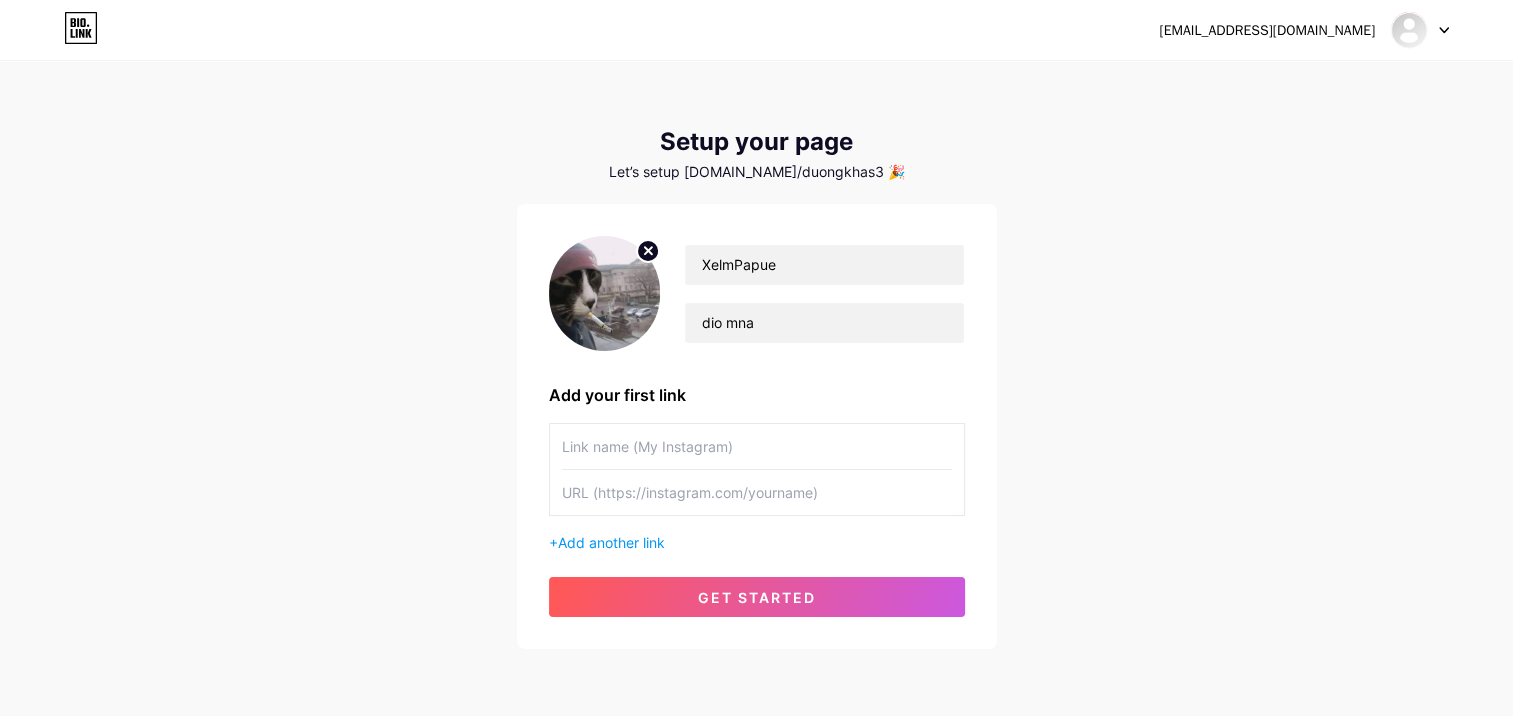 click at bounding box center [757, 446] 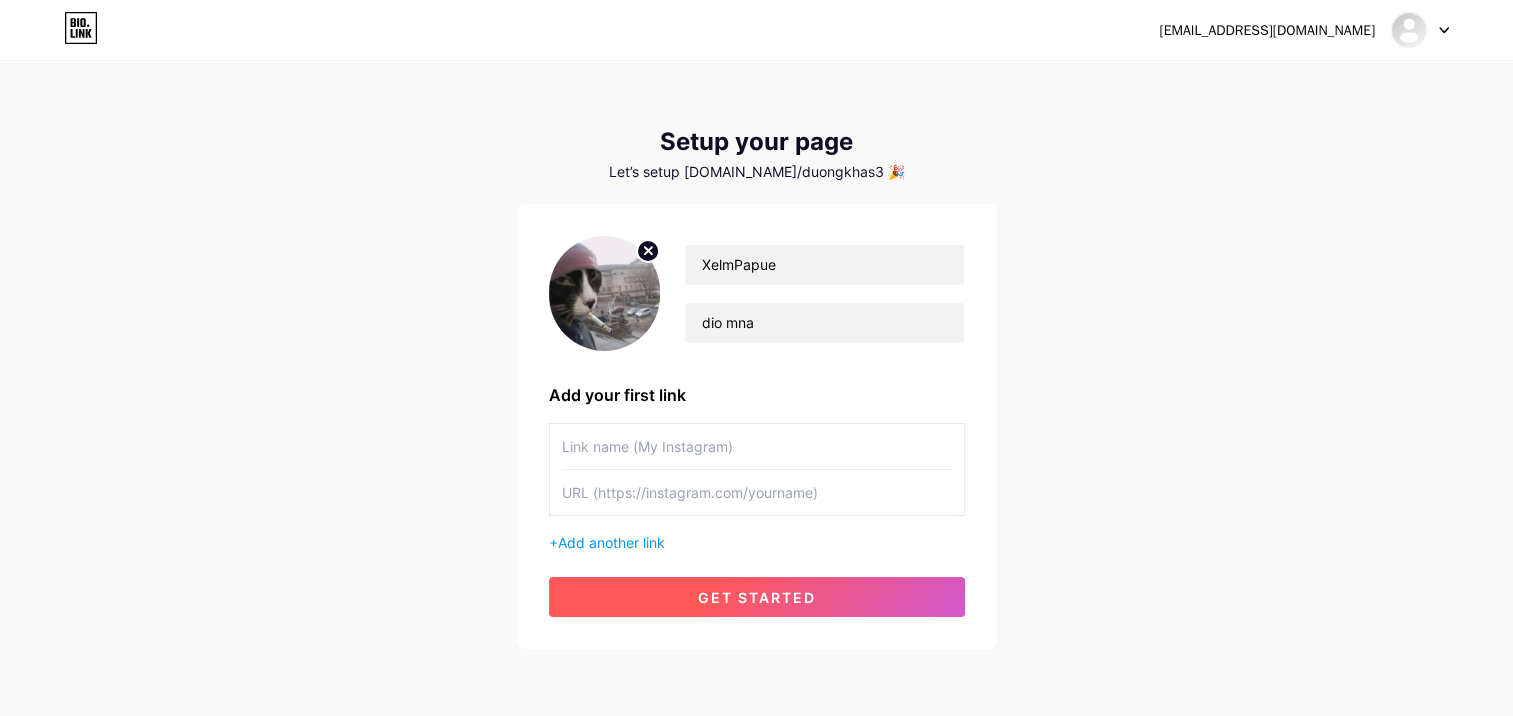 click on "get started" at bounding box center (757, 597) 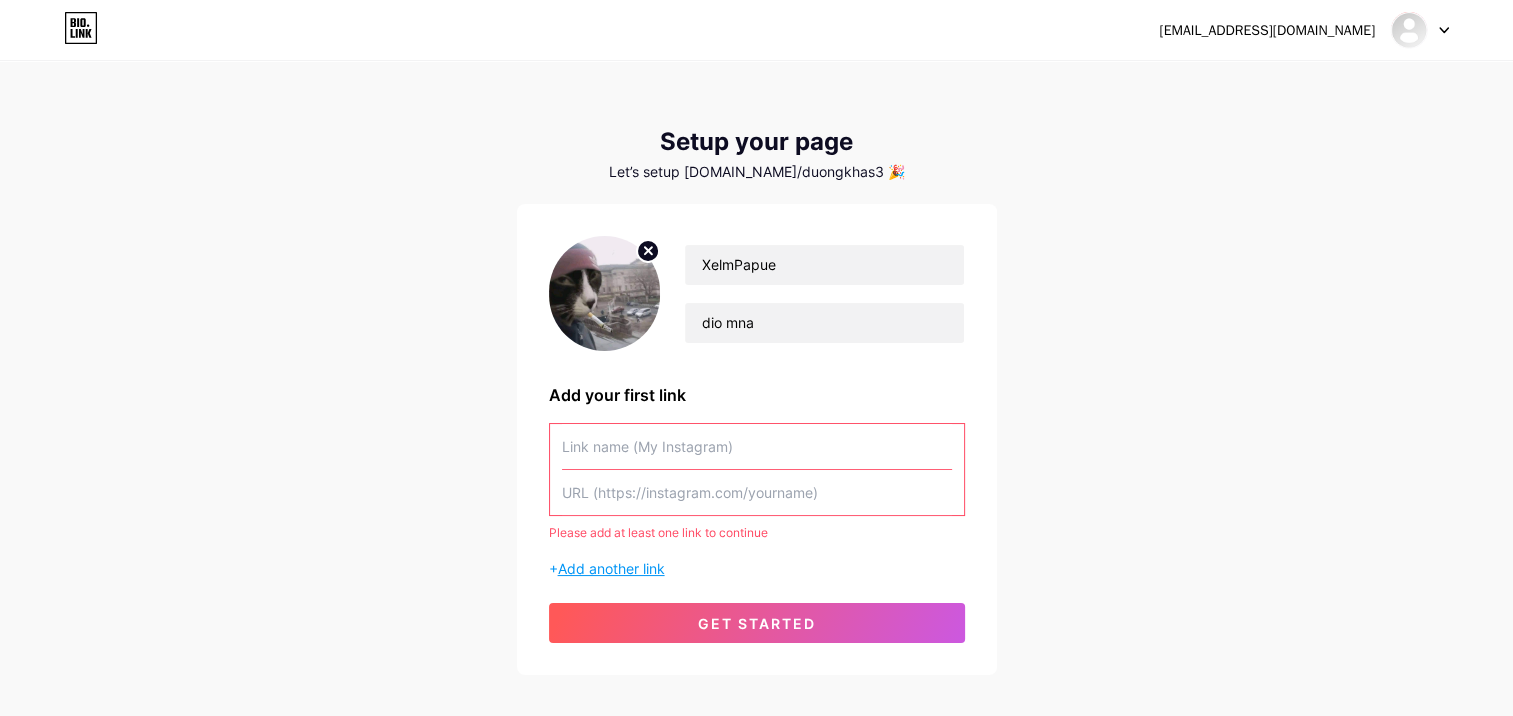 click on "Add another link" at bounding box center [611, 568] 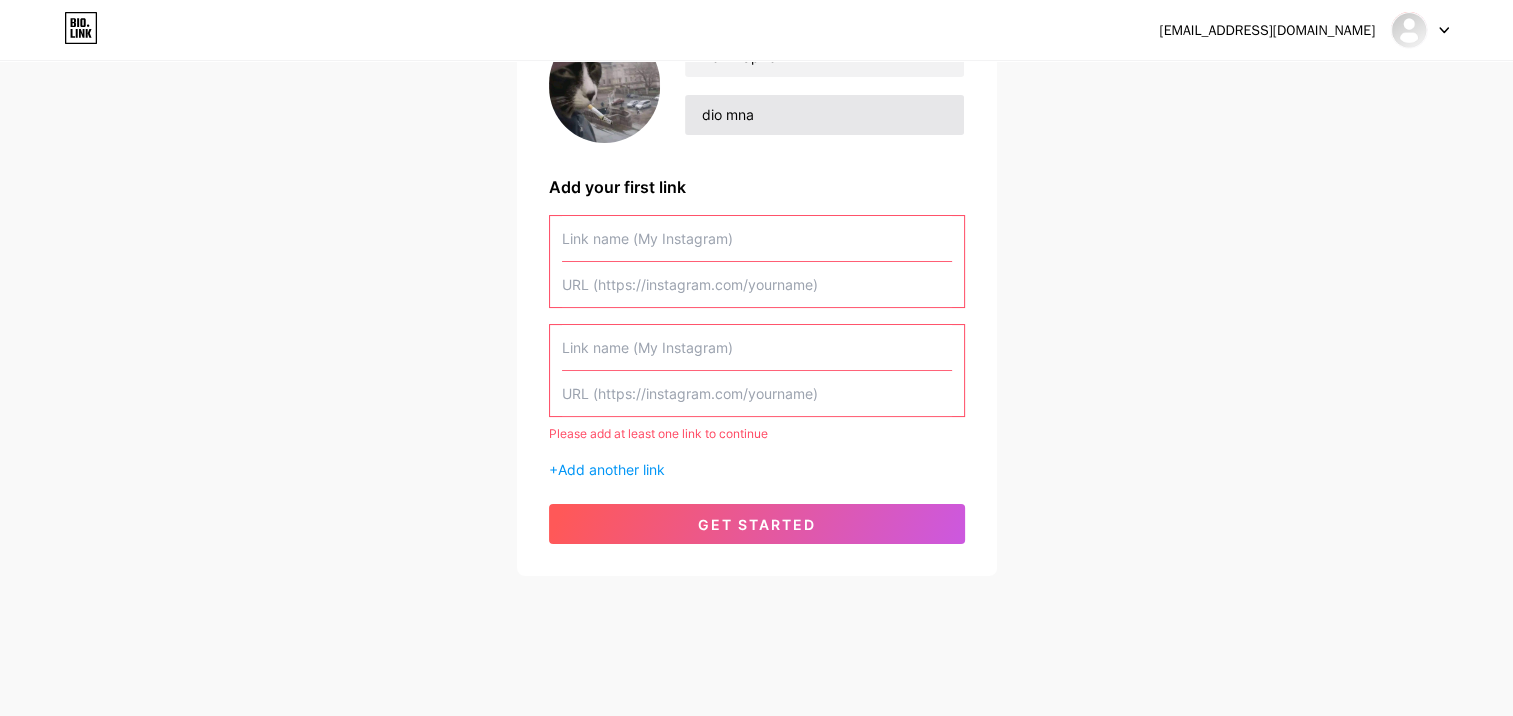 scroll, scrollTop: 211, scrollLeft: 0, axis: vertical 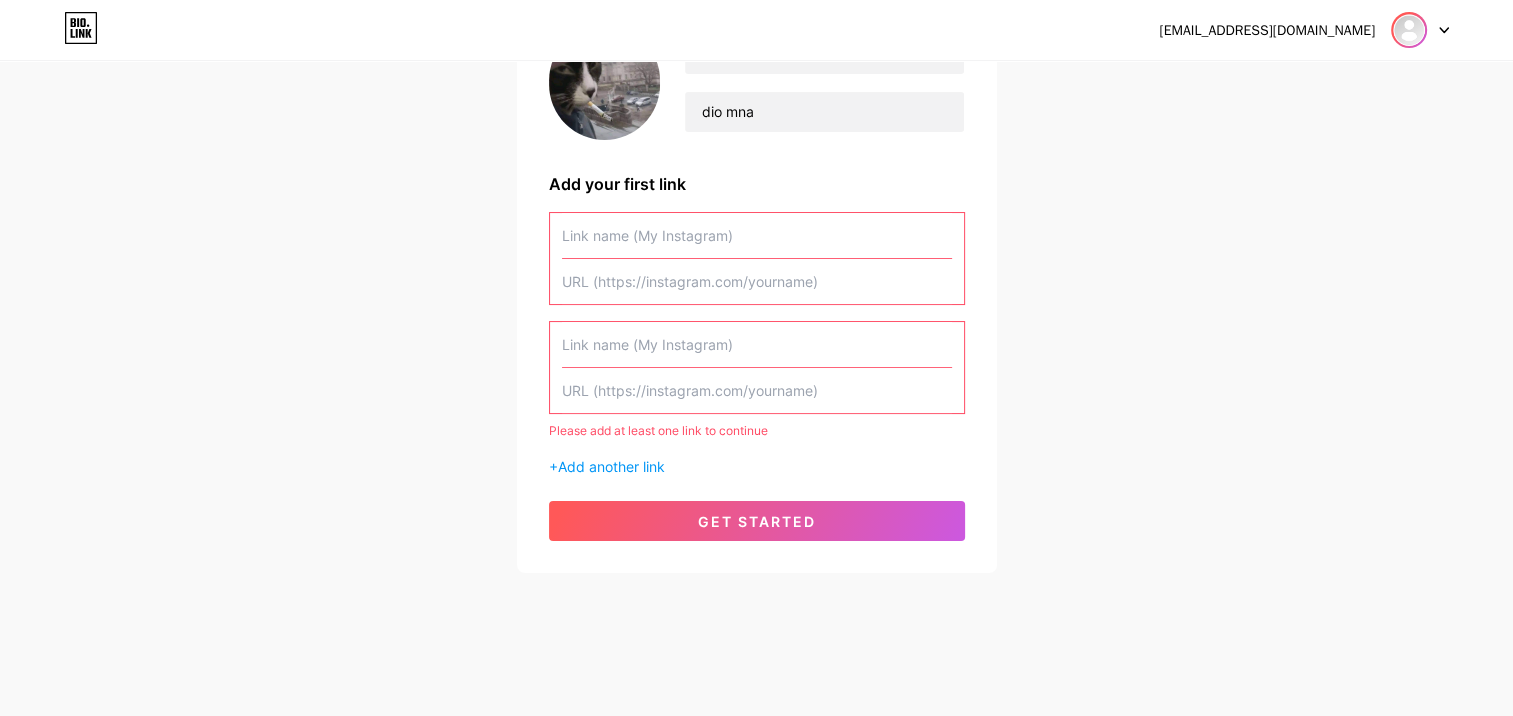 click at bounding box center (1409, 30) 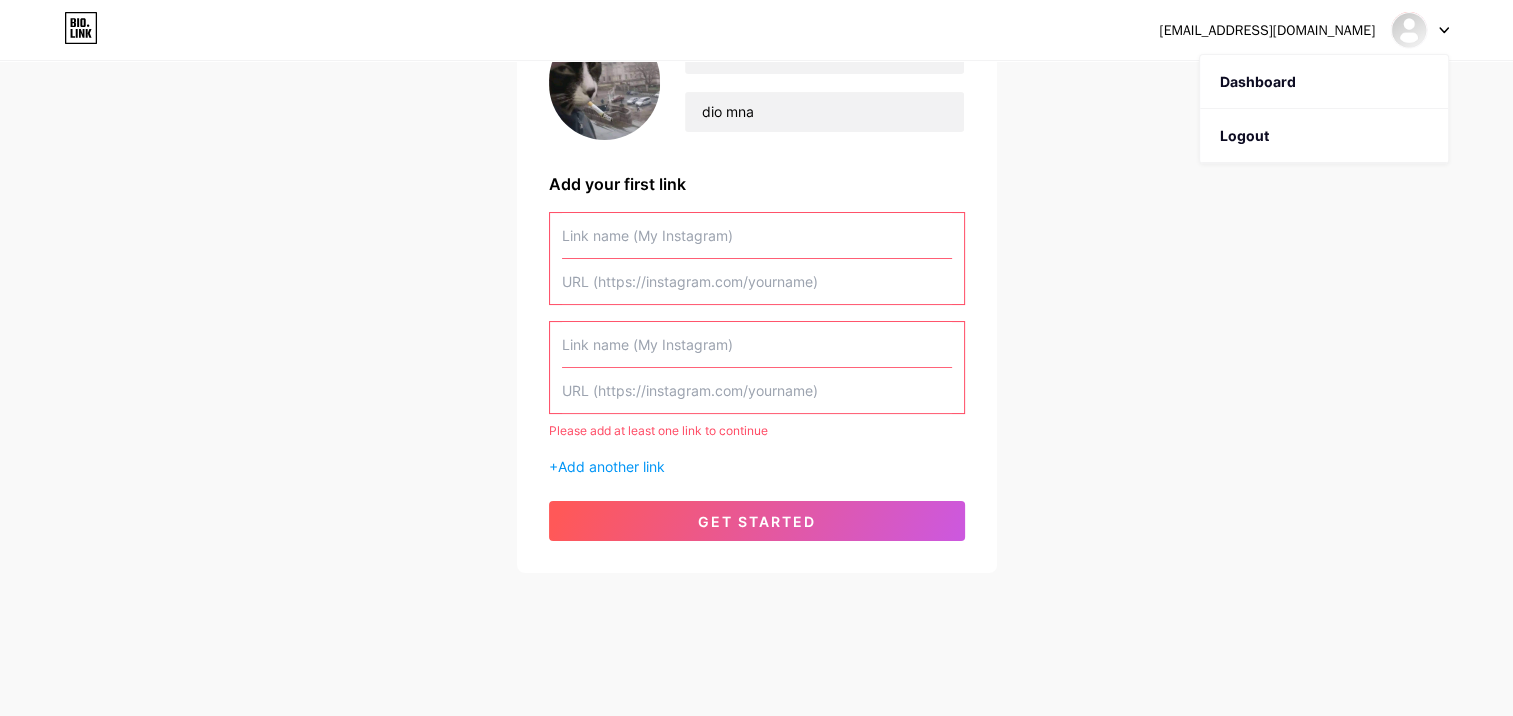 click 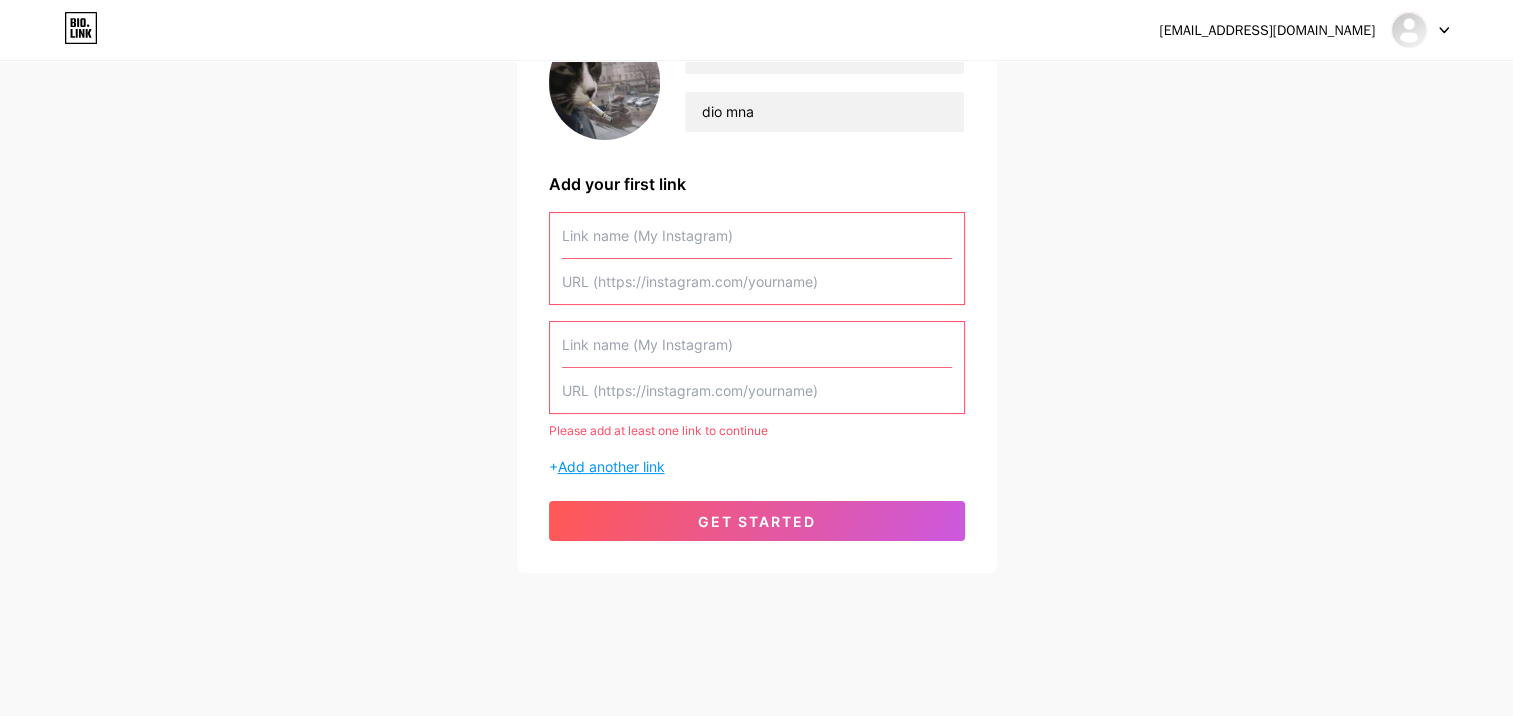 click on "Add another link" at bounding box center (611, 466) 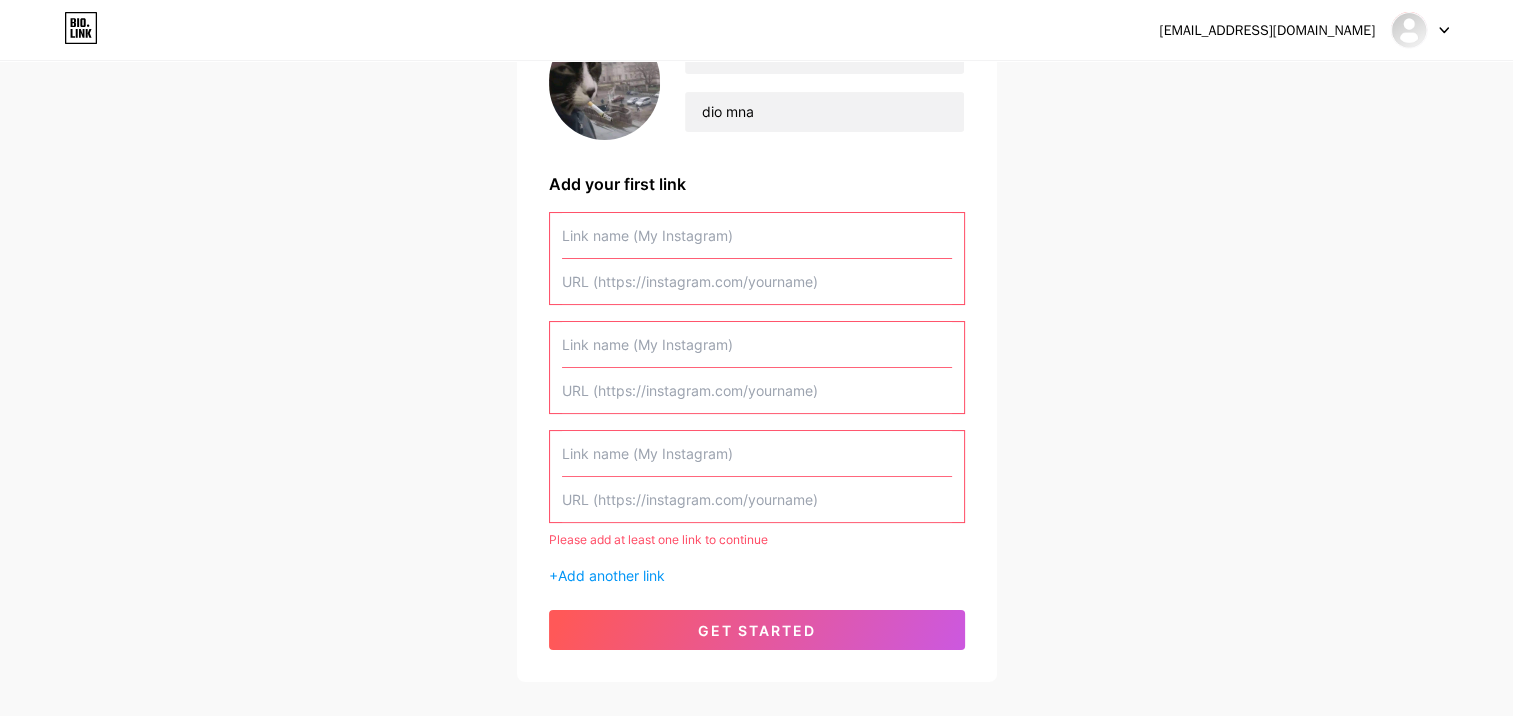 click at bounding box center (757, 453) 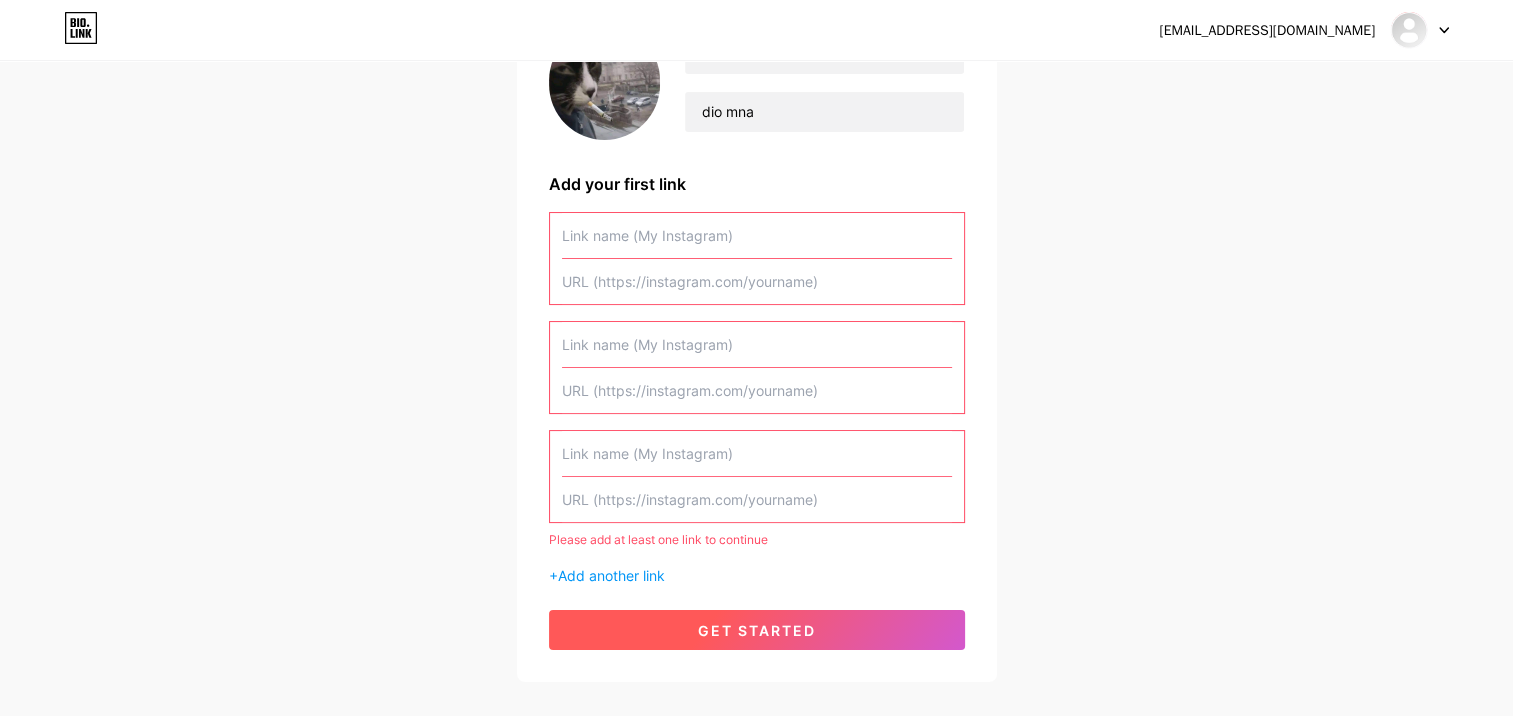 click on "get started" at bounding box center (757, 630) 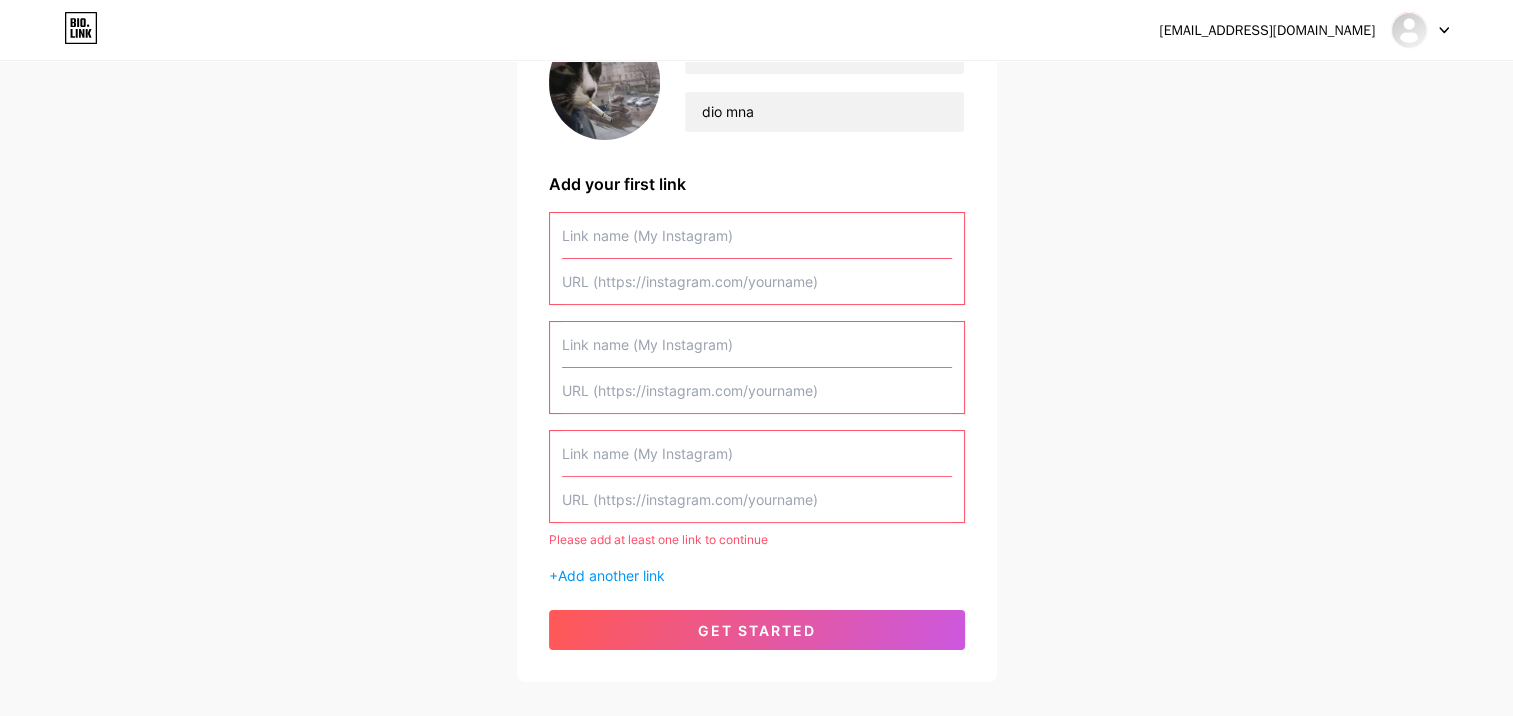 click at bounding box center (757, 499) 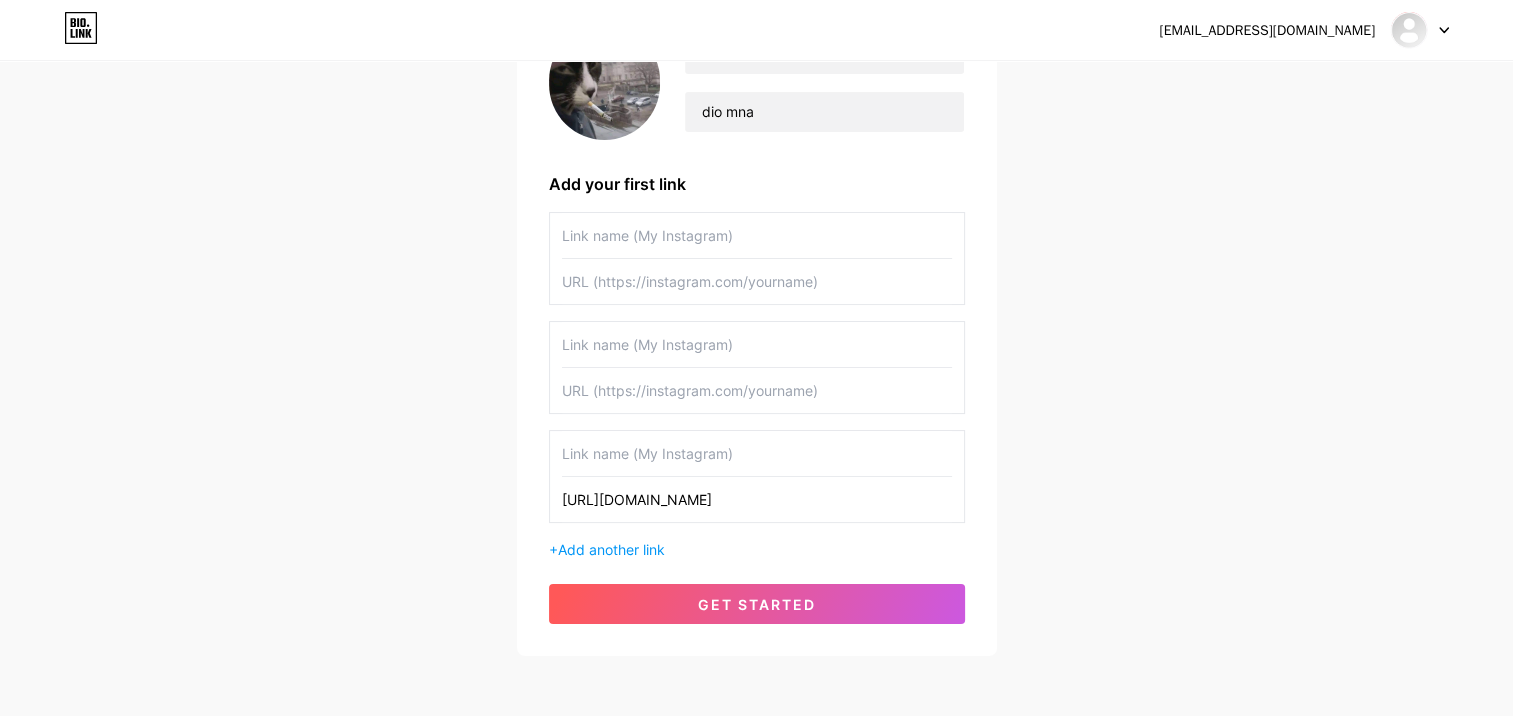 type on "https://app.bio.link/signup-next-step" 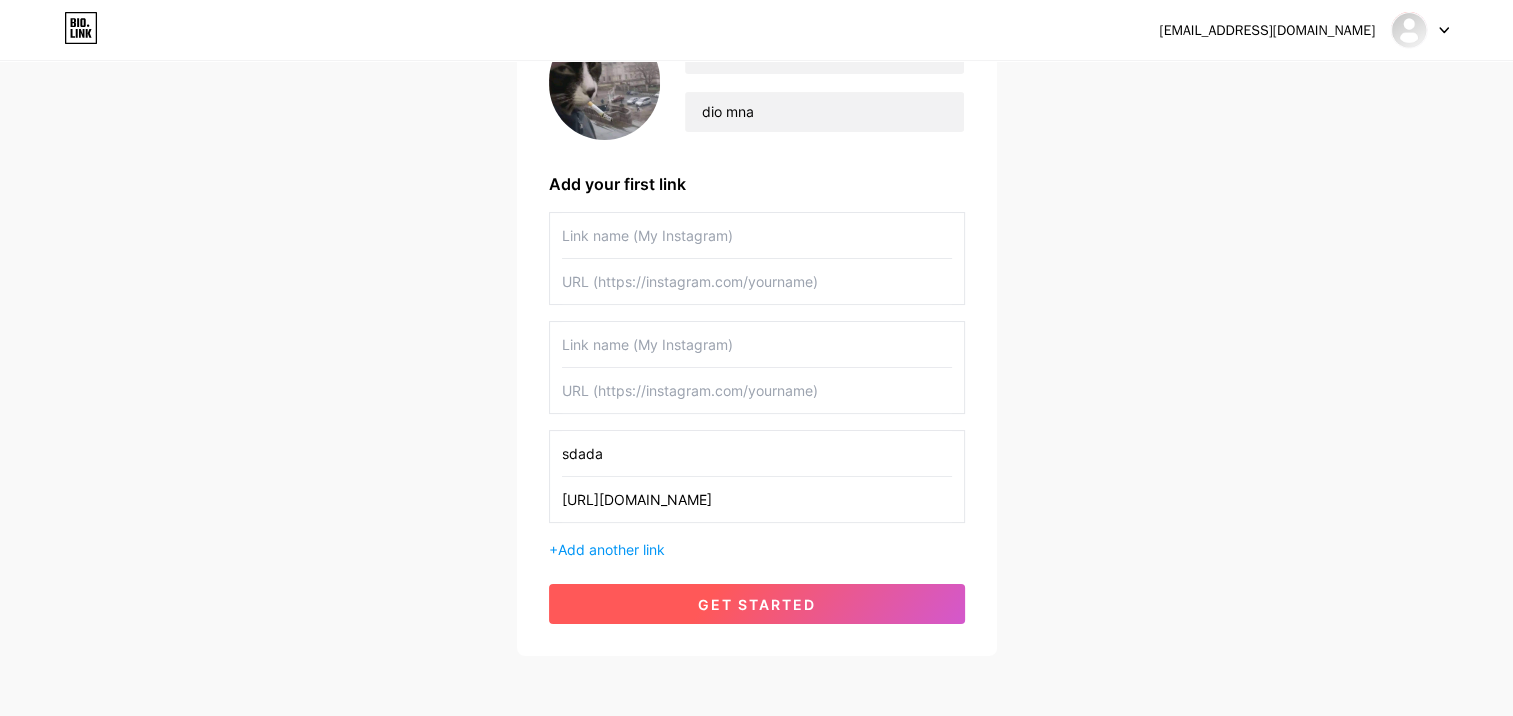 type on "sdada" 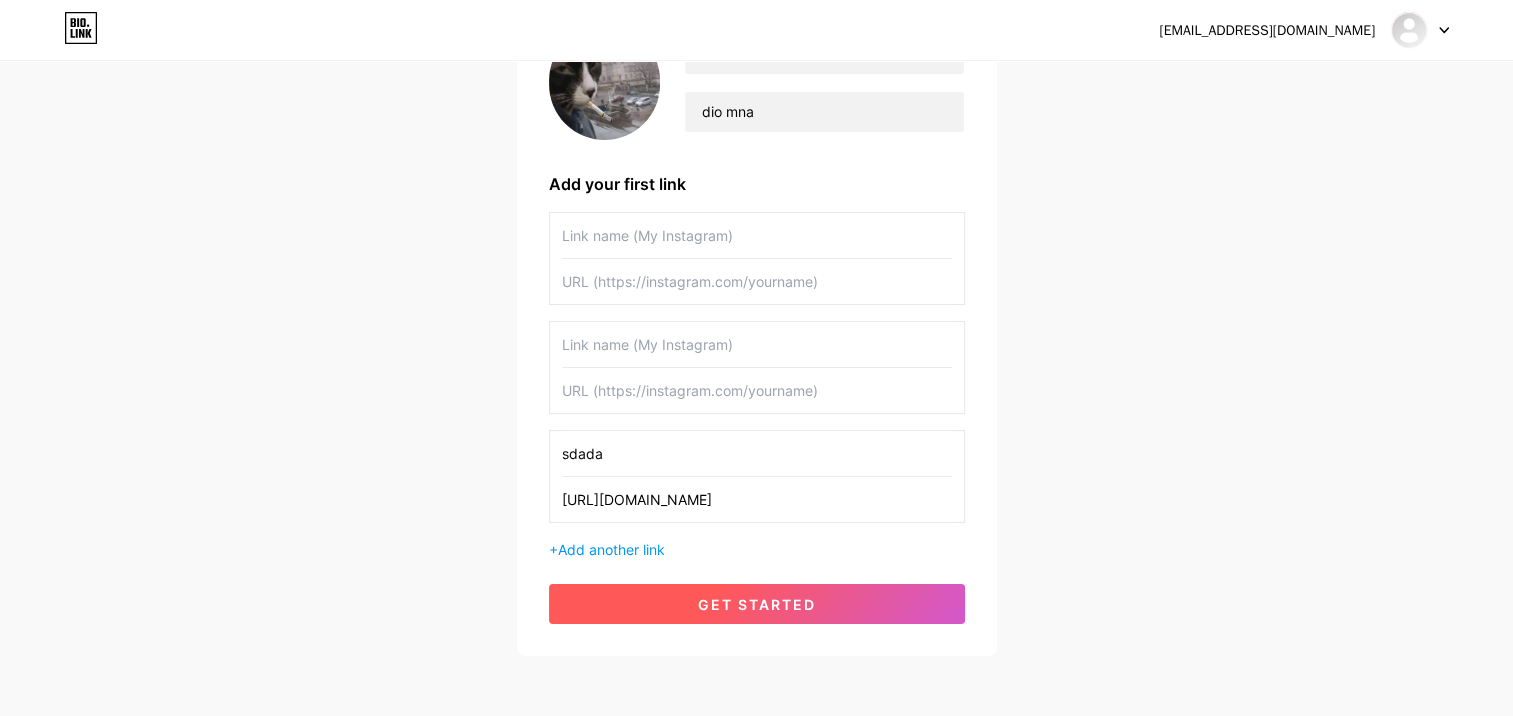 type on "sdada" 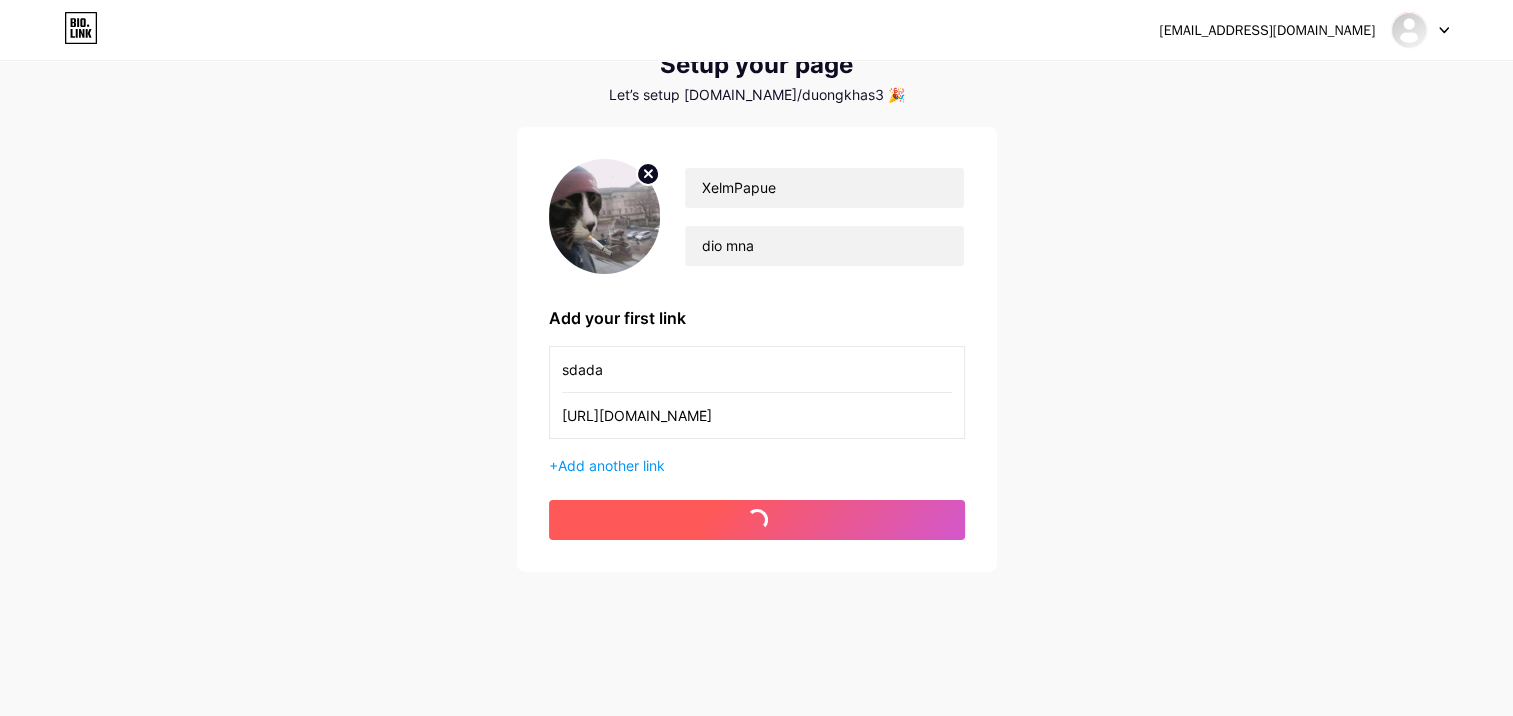 scroll, scrollTop: 76, scrollLeft: 0, axis: vertical 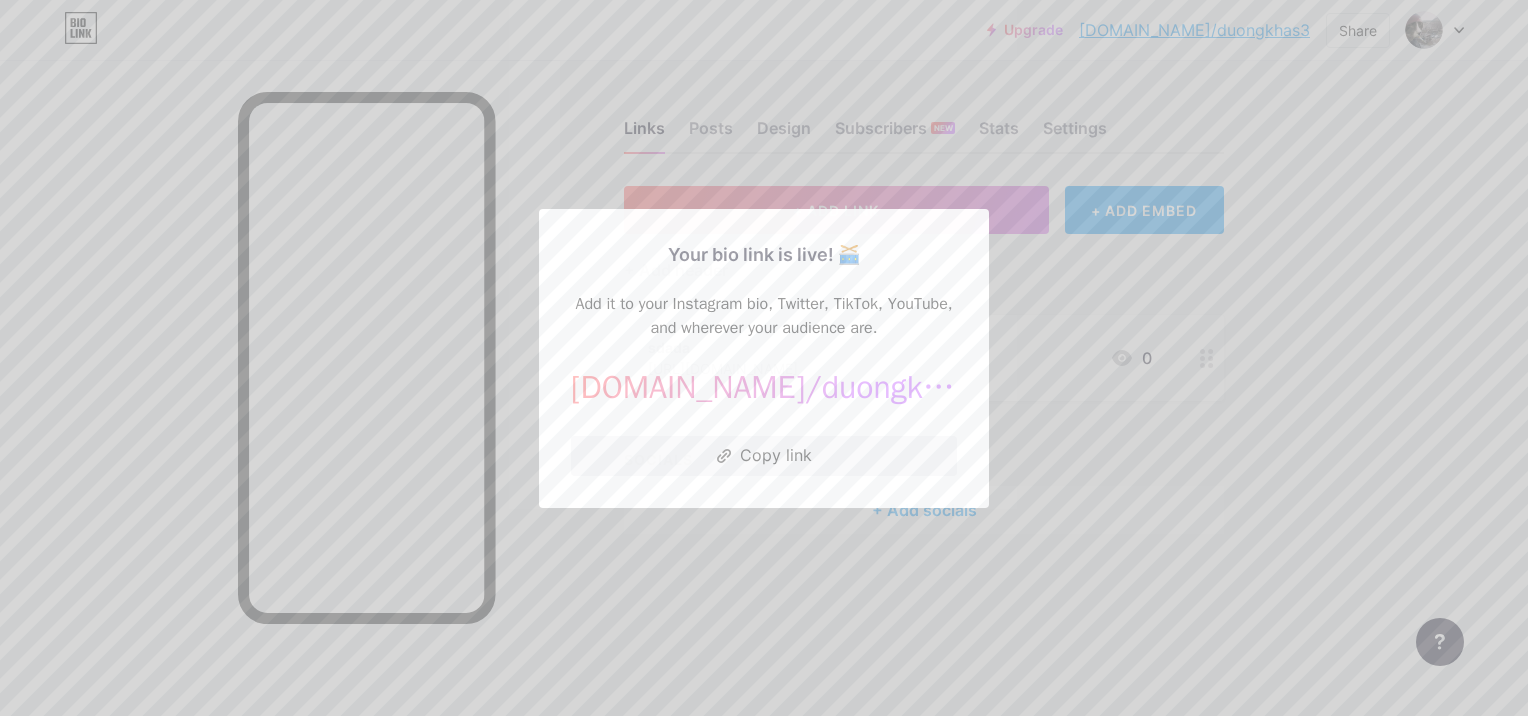 click at bounding box center (764, 358) 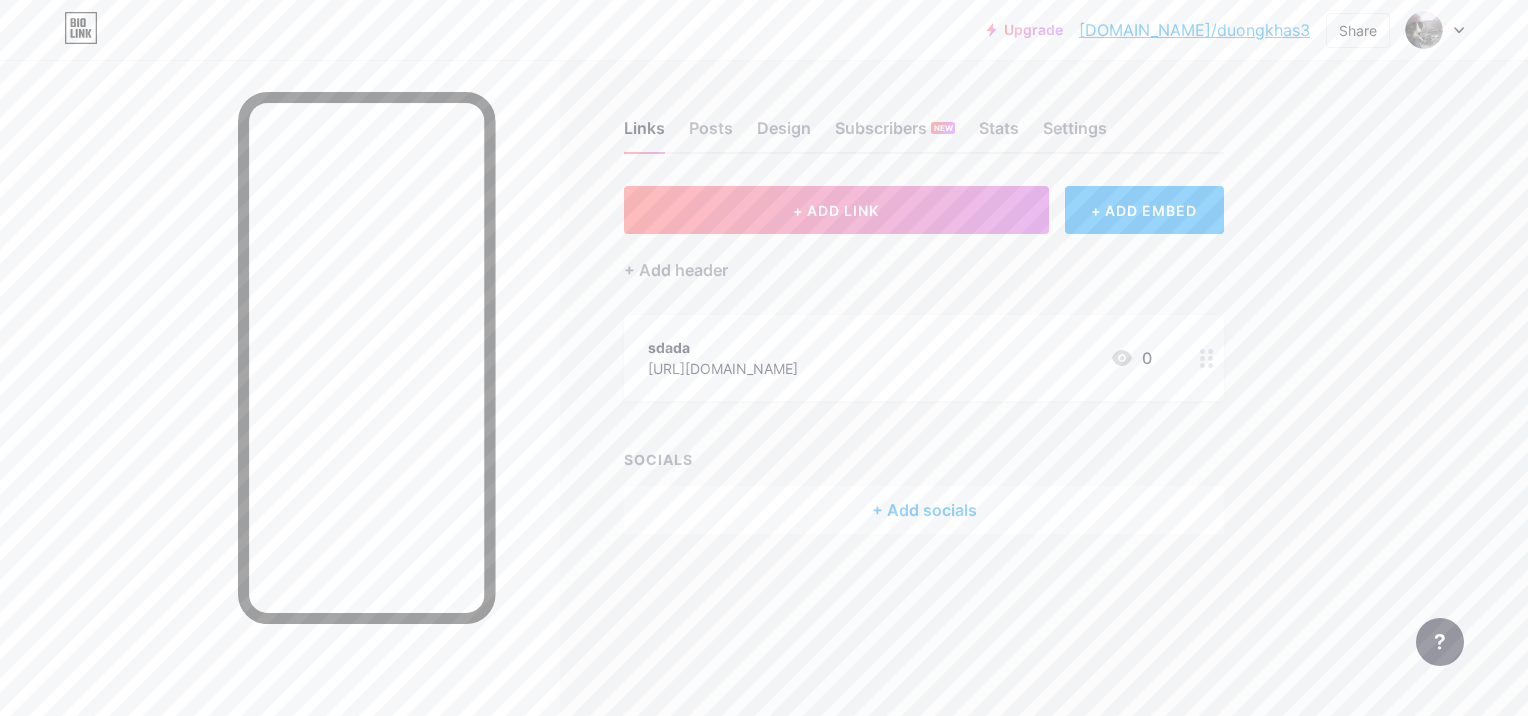 click 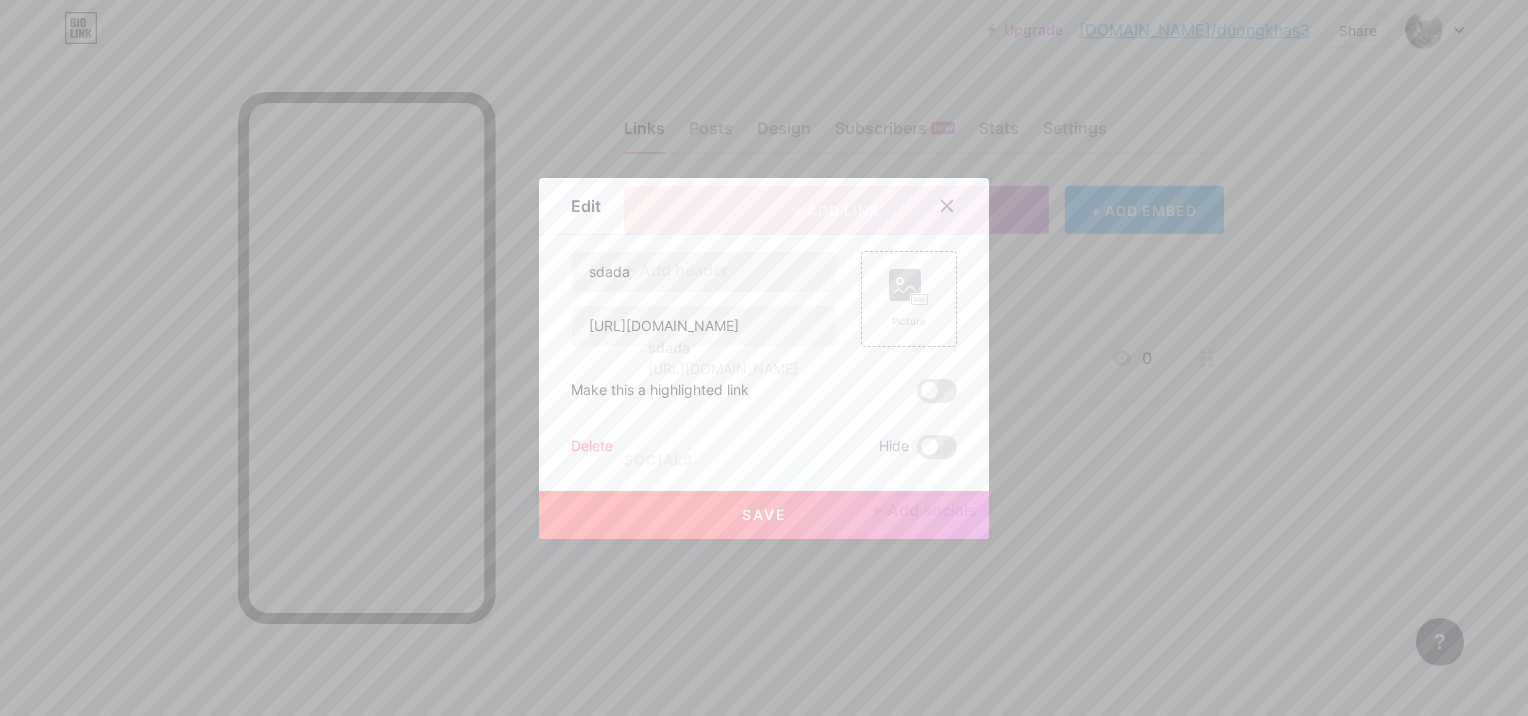 click at bounding box center (764, 358) 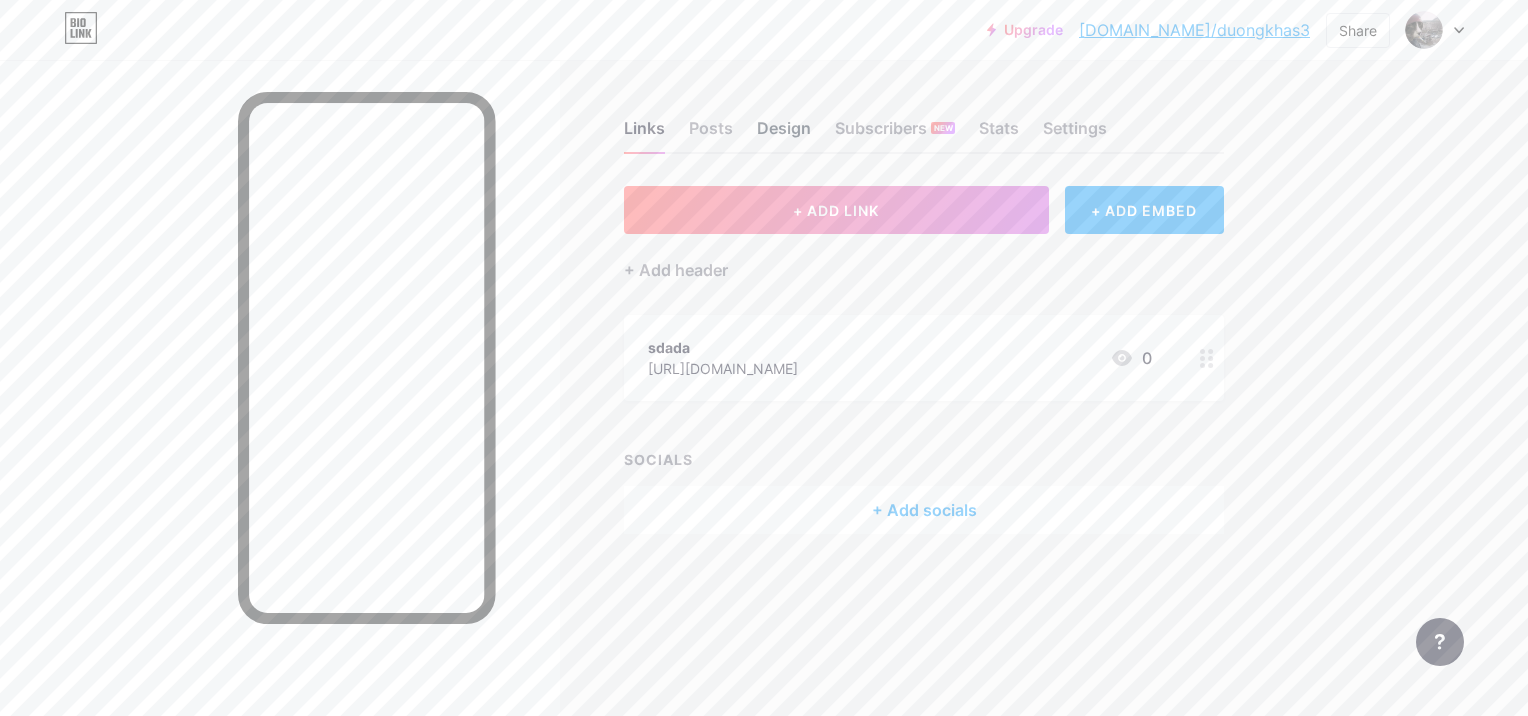 click on "Design" at bounding box center (784, 134) 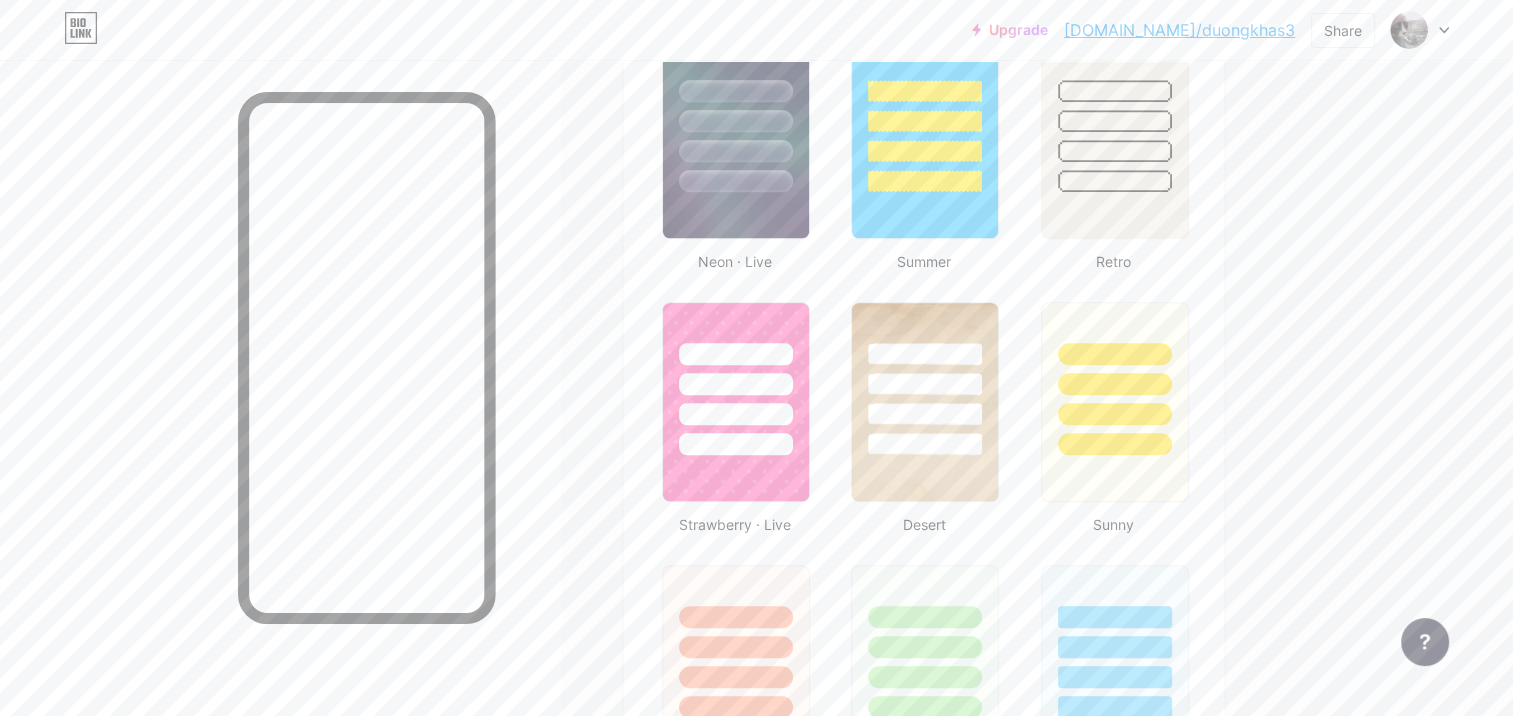 scroll, scrollTop: 1500, scrollLeft: 0, axis: vertical 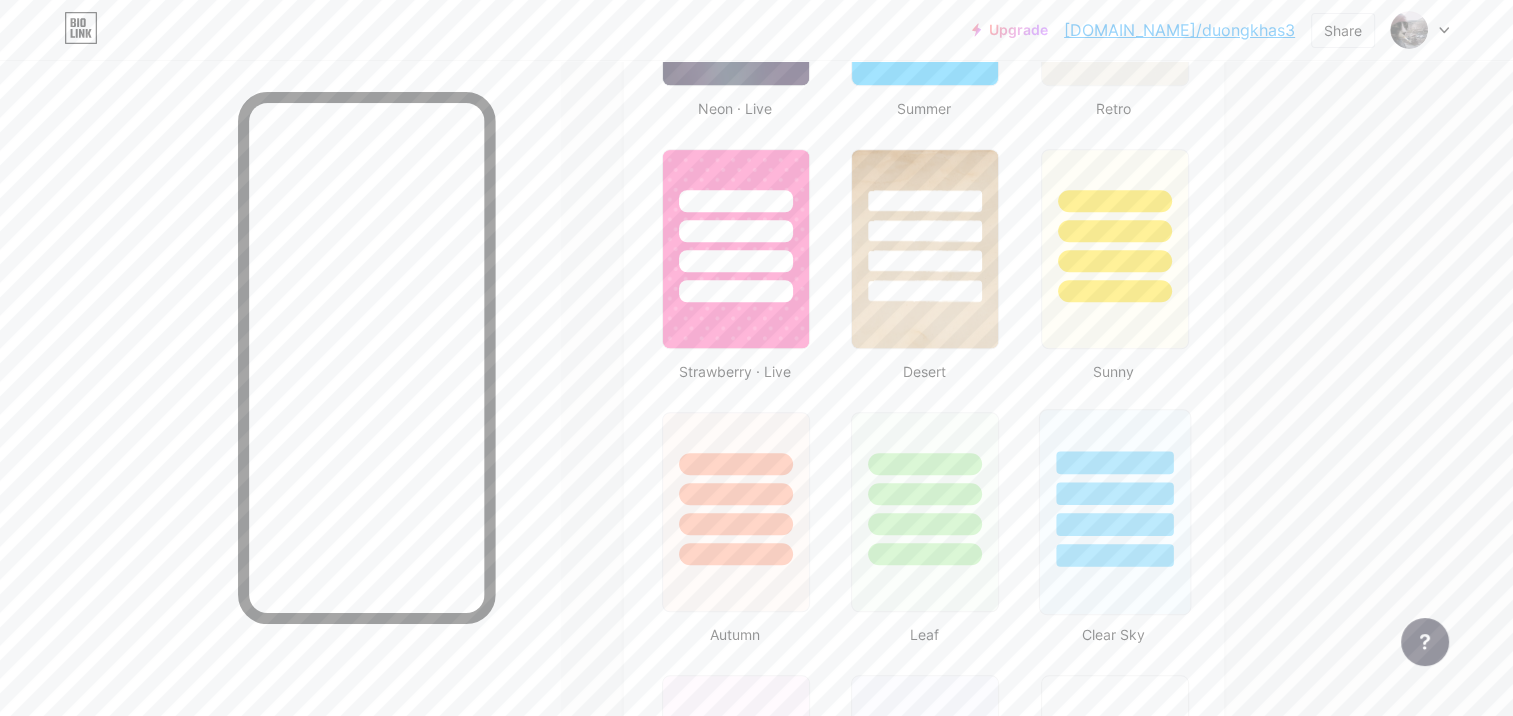 click at bounding box center [1114, 488] 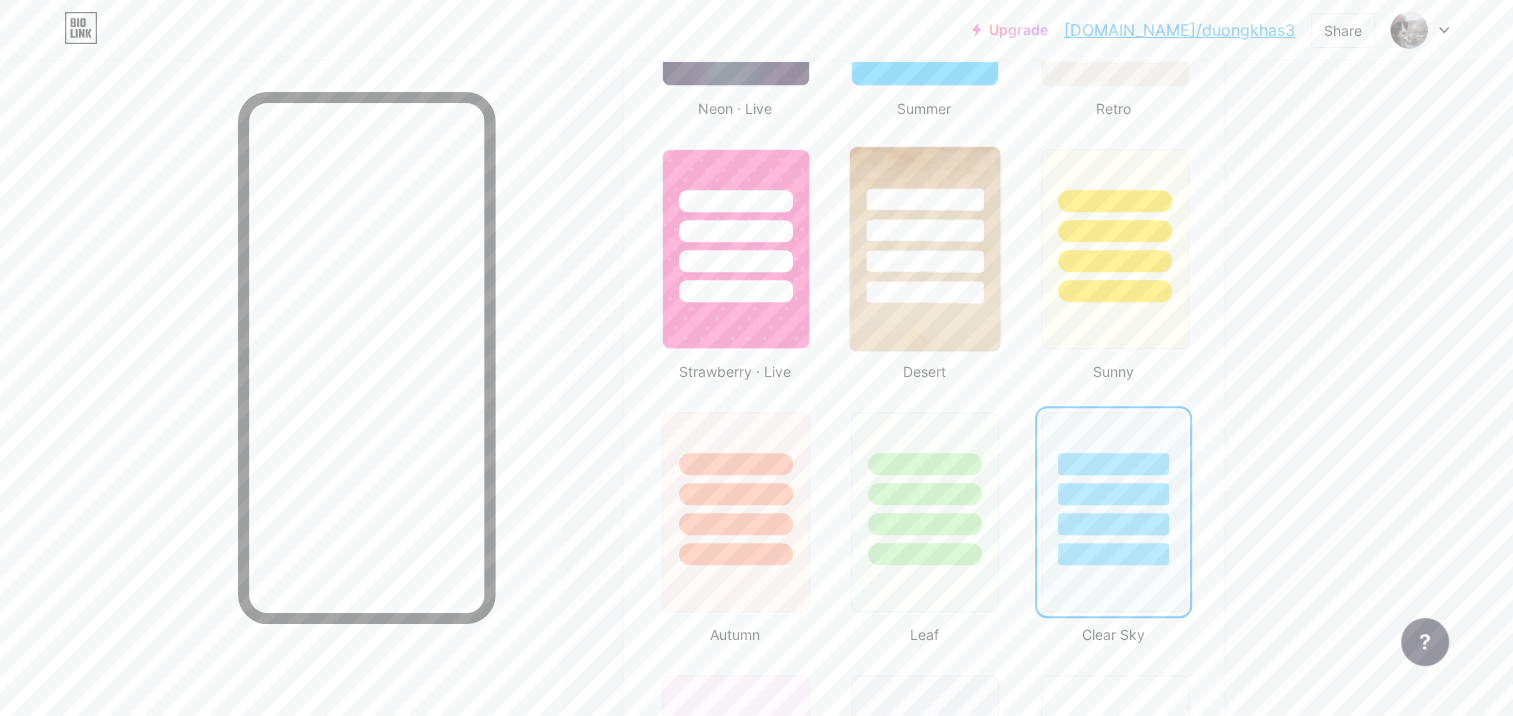 click at bounding box center [925, 261] 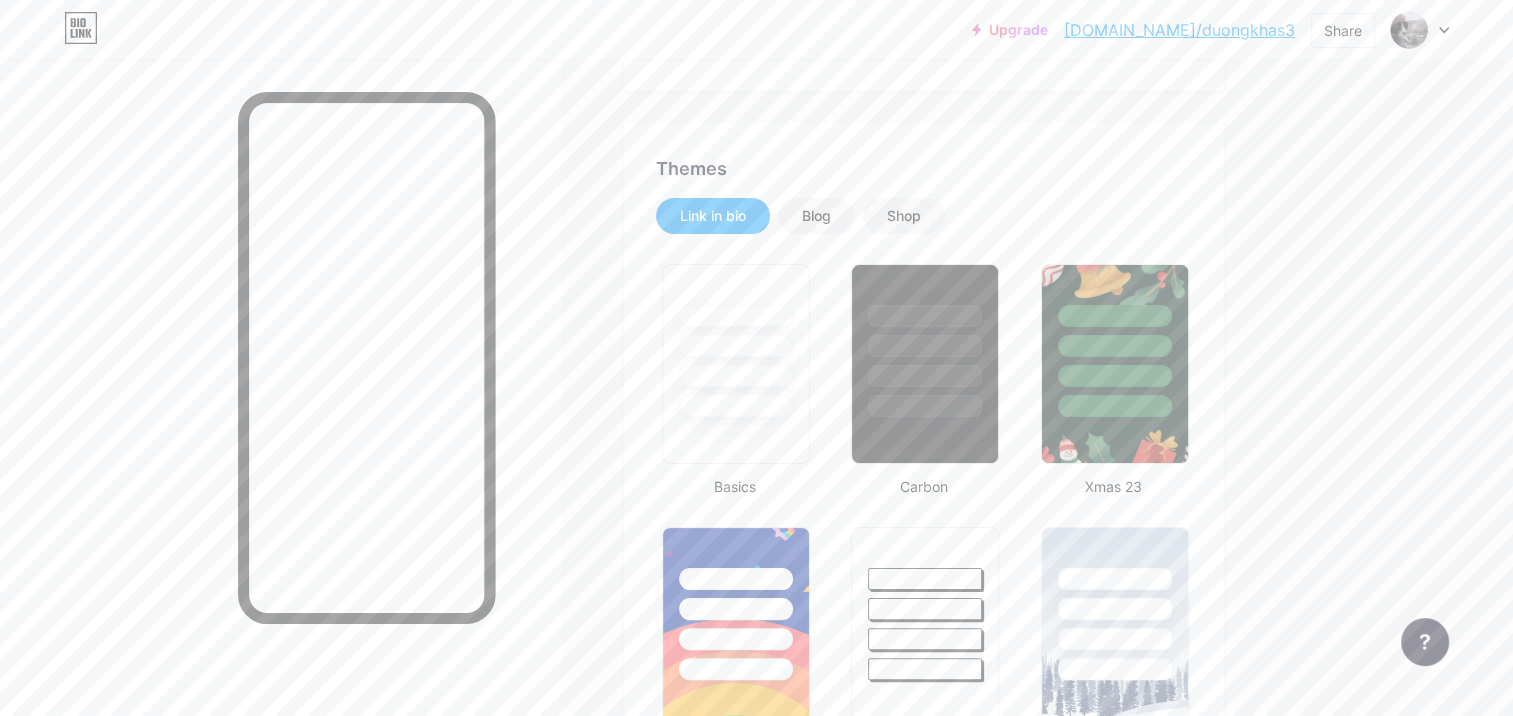 scroll, scrollTop: 0, scrollLeft: 0, axis: both 